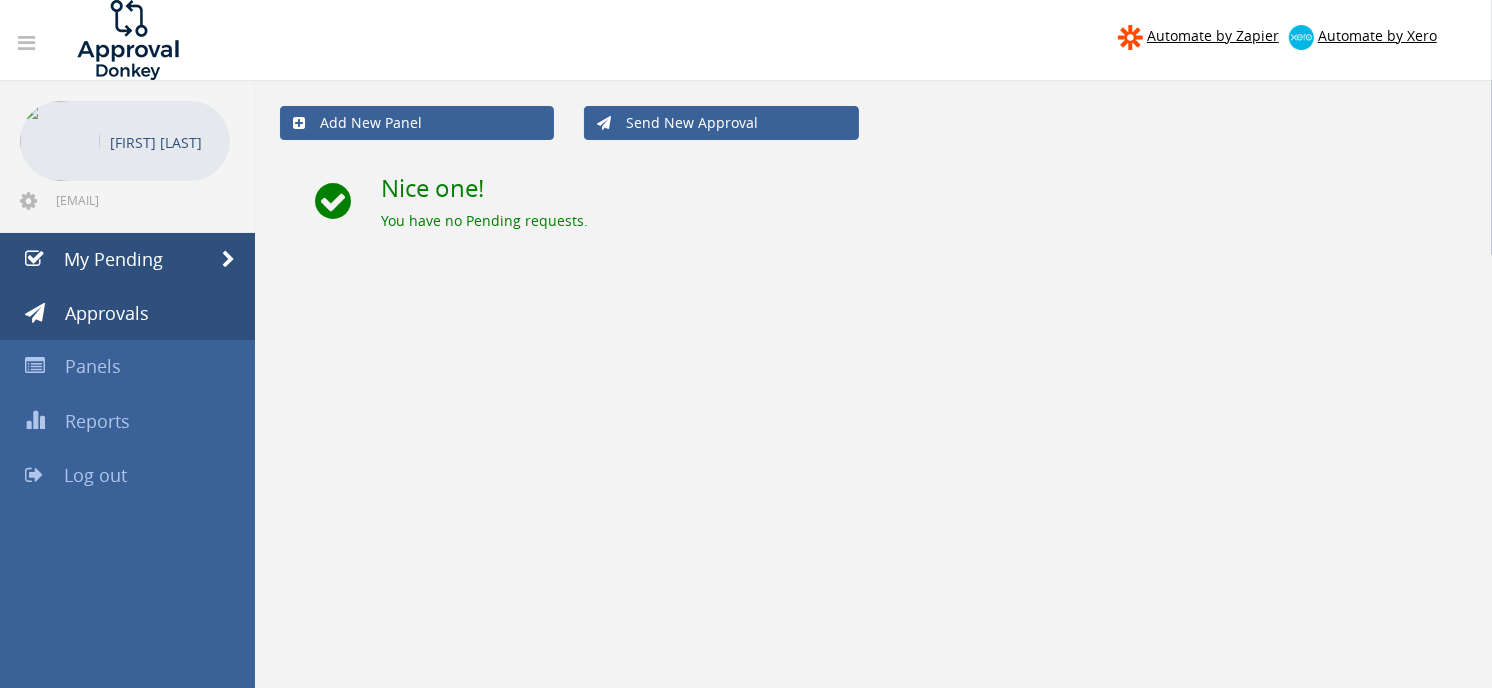 scroll, scrollTop: 80, scrollLeft: 0, axis: vertical 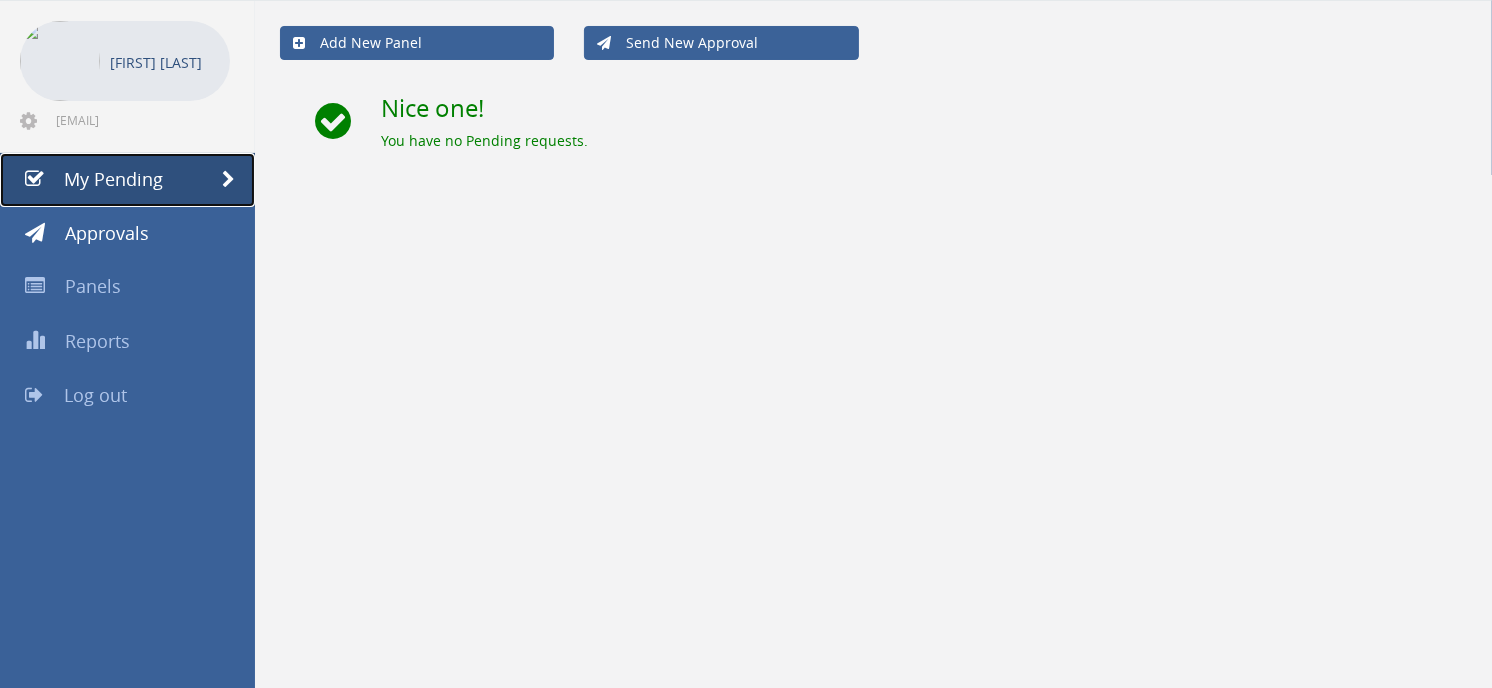 click on "My Pending" at bounding box center (113, 179) 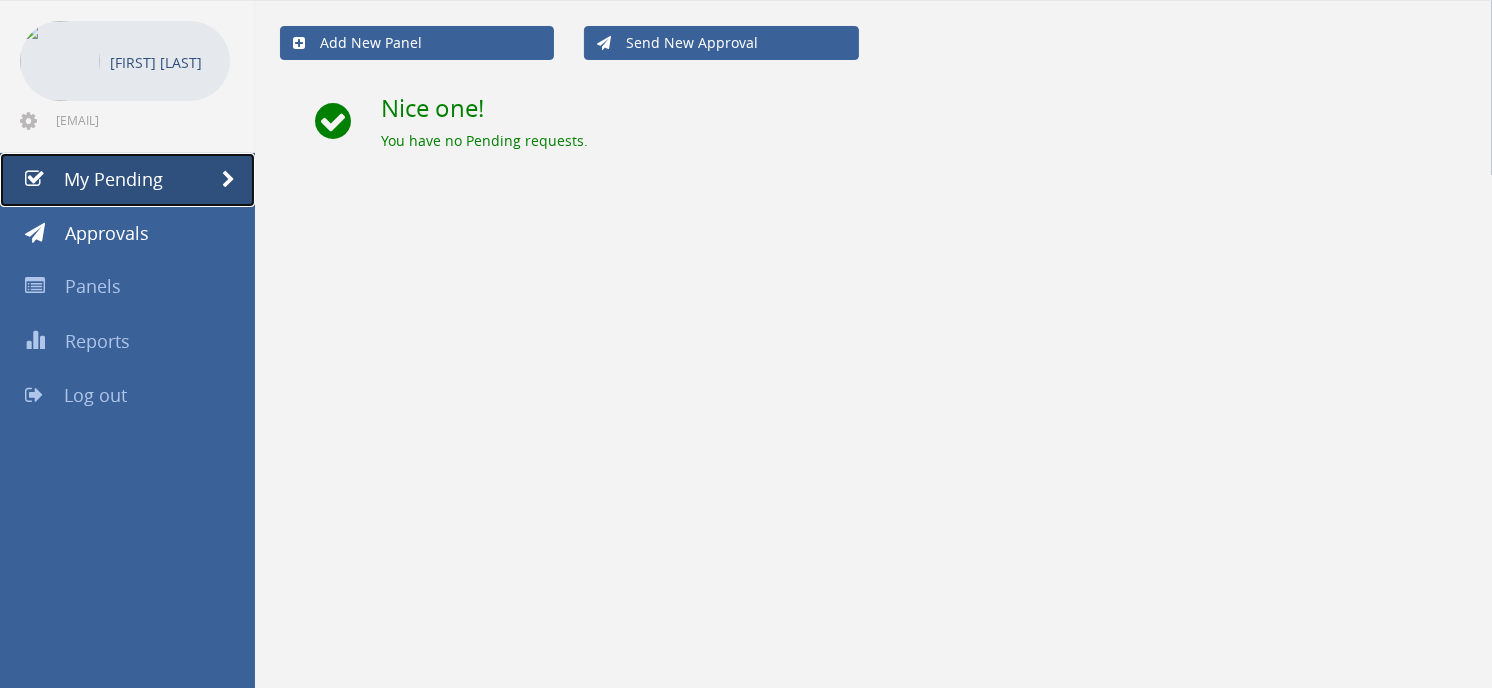 click on "My Pending" at bounding box center [113, 179] 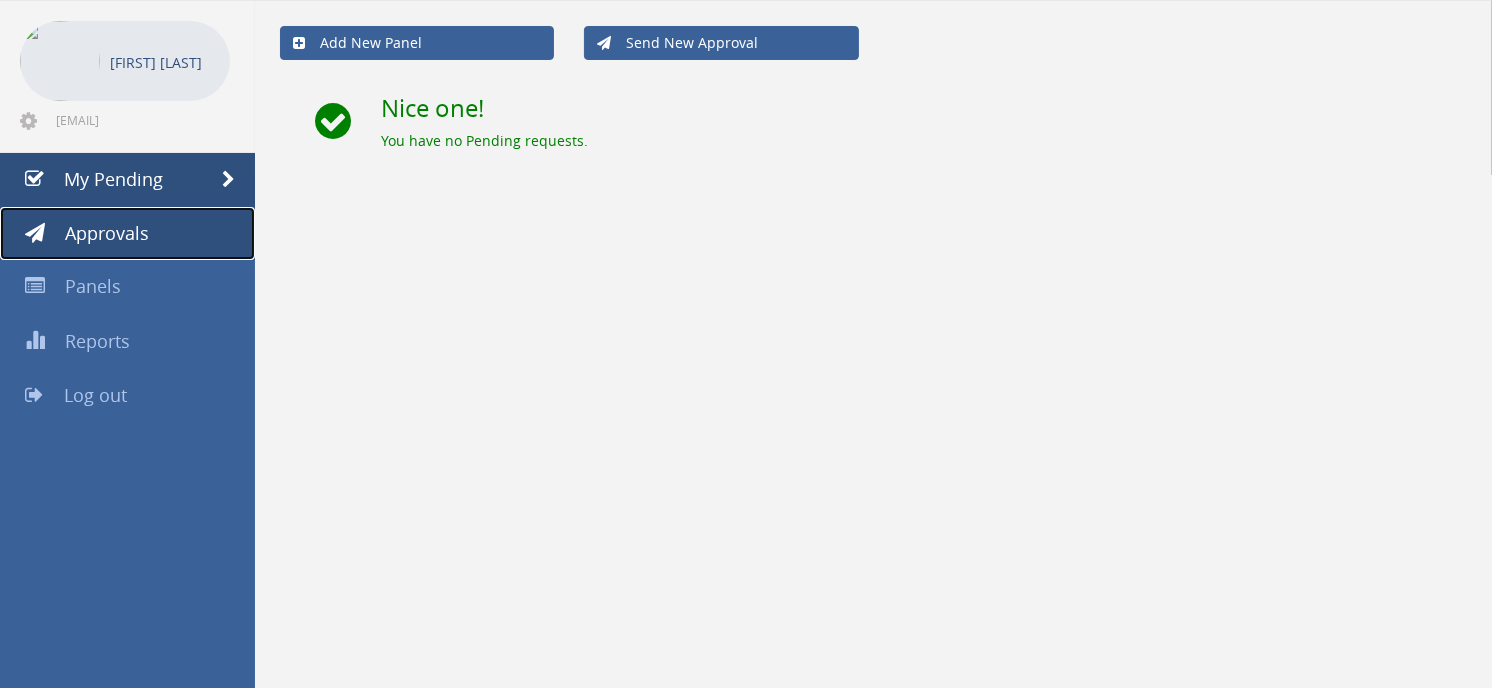 click on "Approvals" at bounding box center (107, 233) 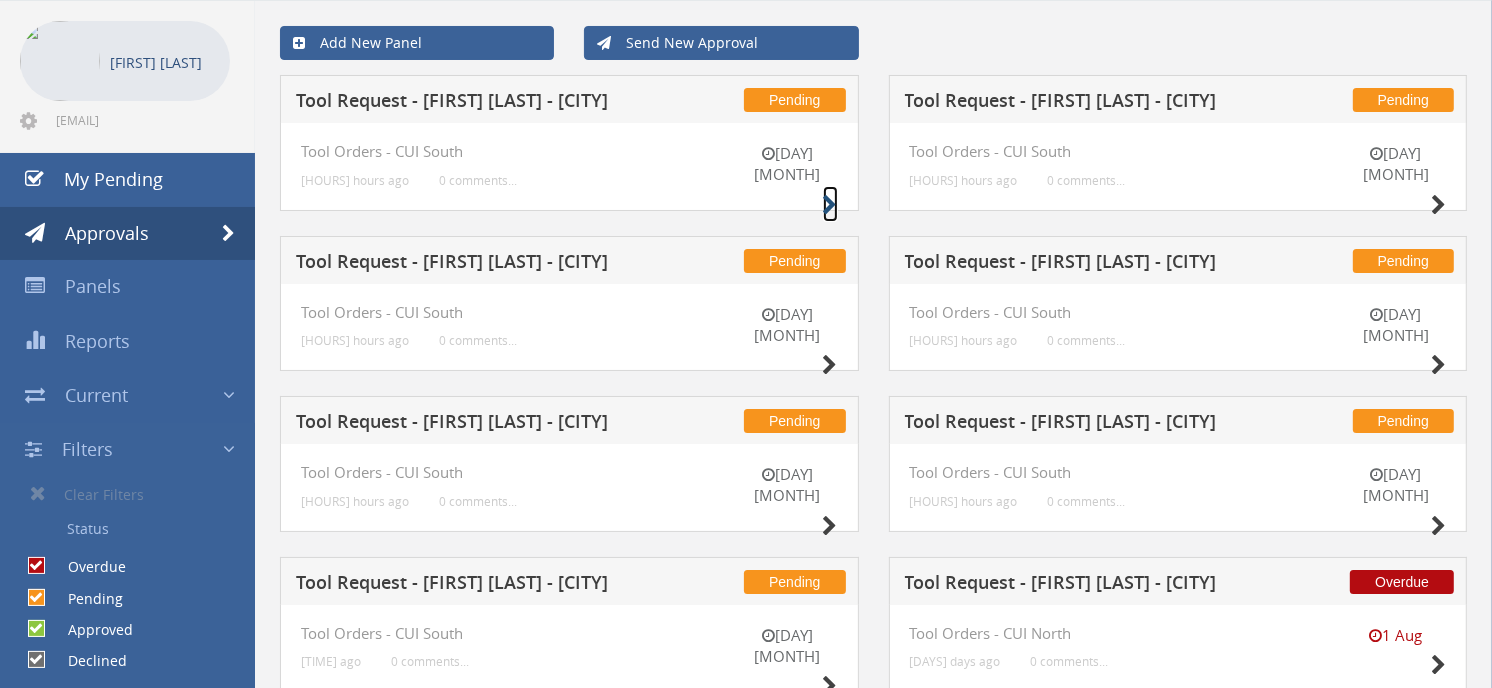 click at bounding box center [830, 205] 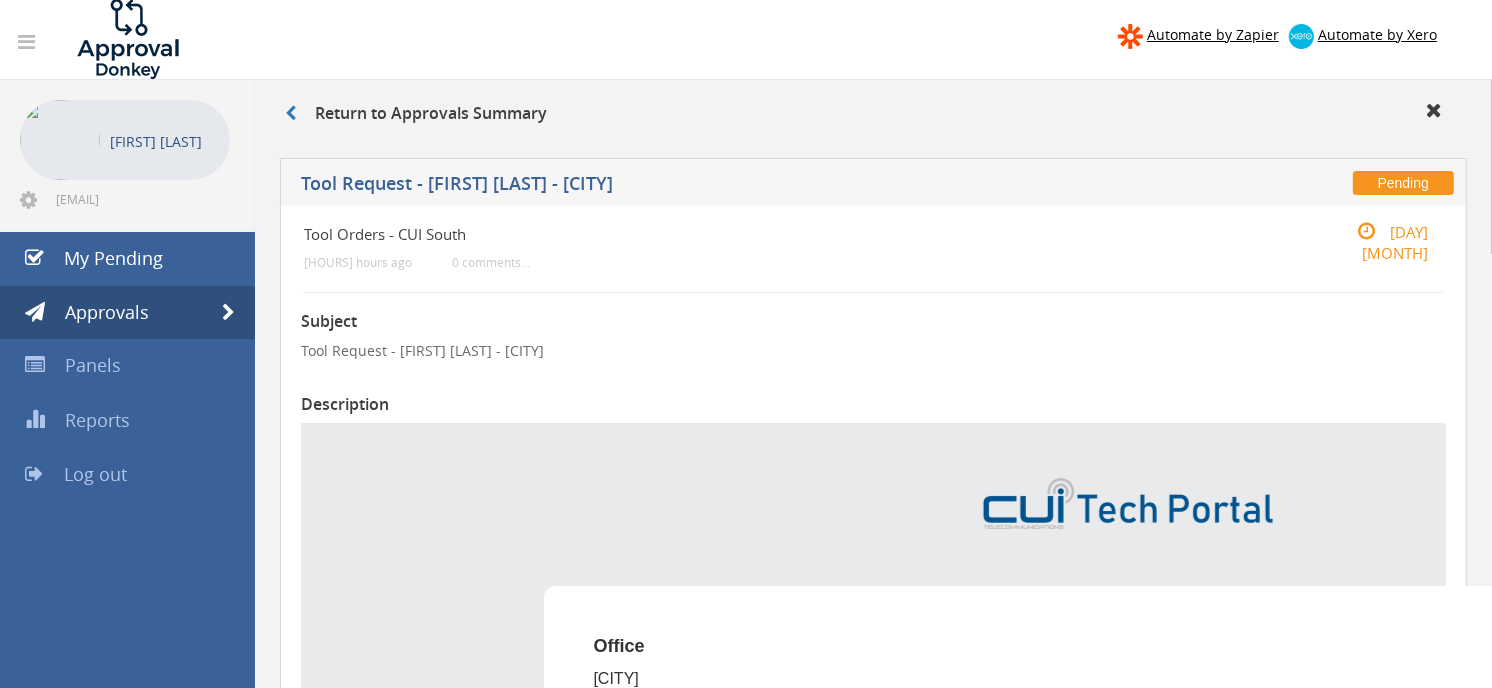scroll, scrollTop: 0, scrollLeft: 0, axis: both 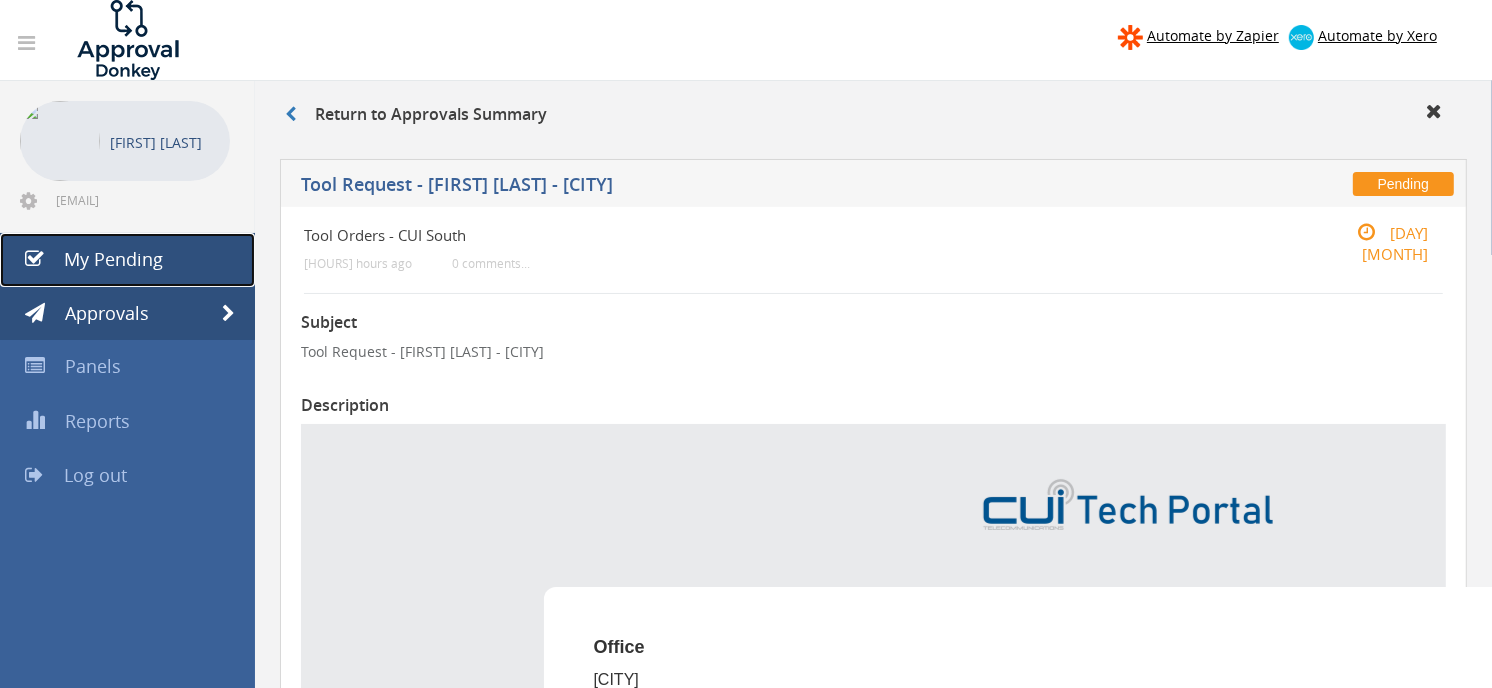 click on "My Pending" at bounding box center (113, 259) 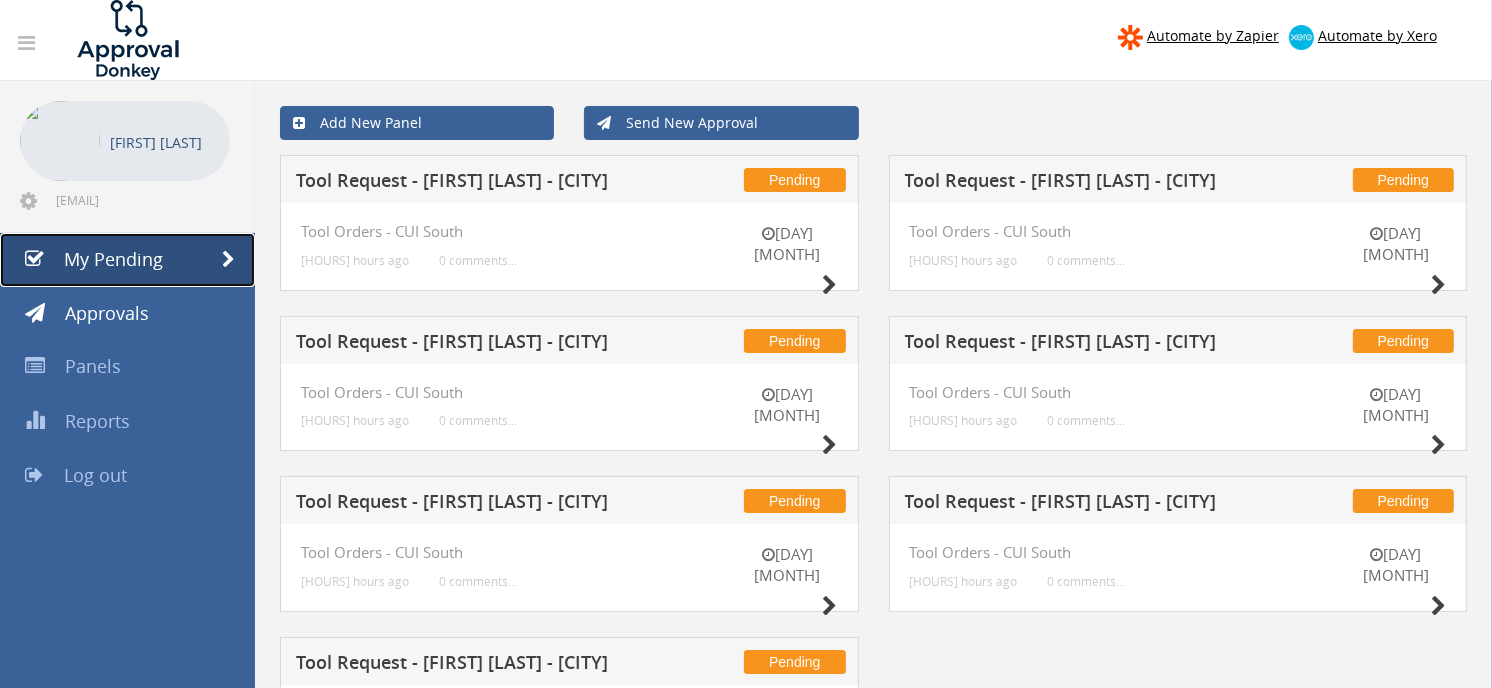 click on "My Pending" at bounding box center (113, 259) 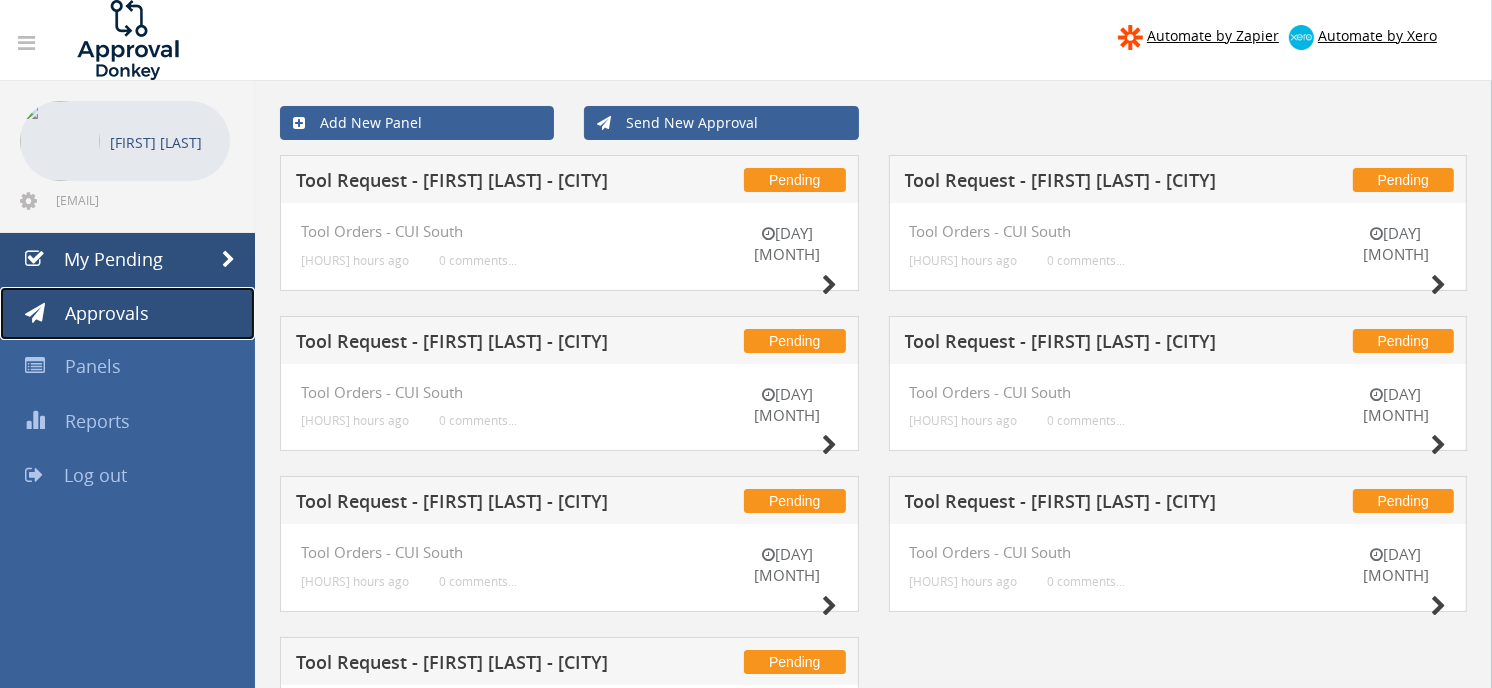 click on "Approvals" at bounding box center [107, 313] 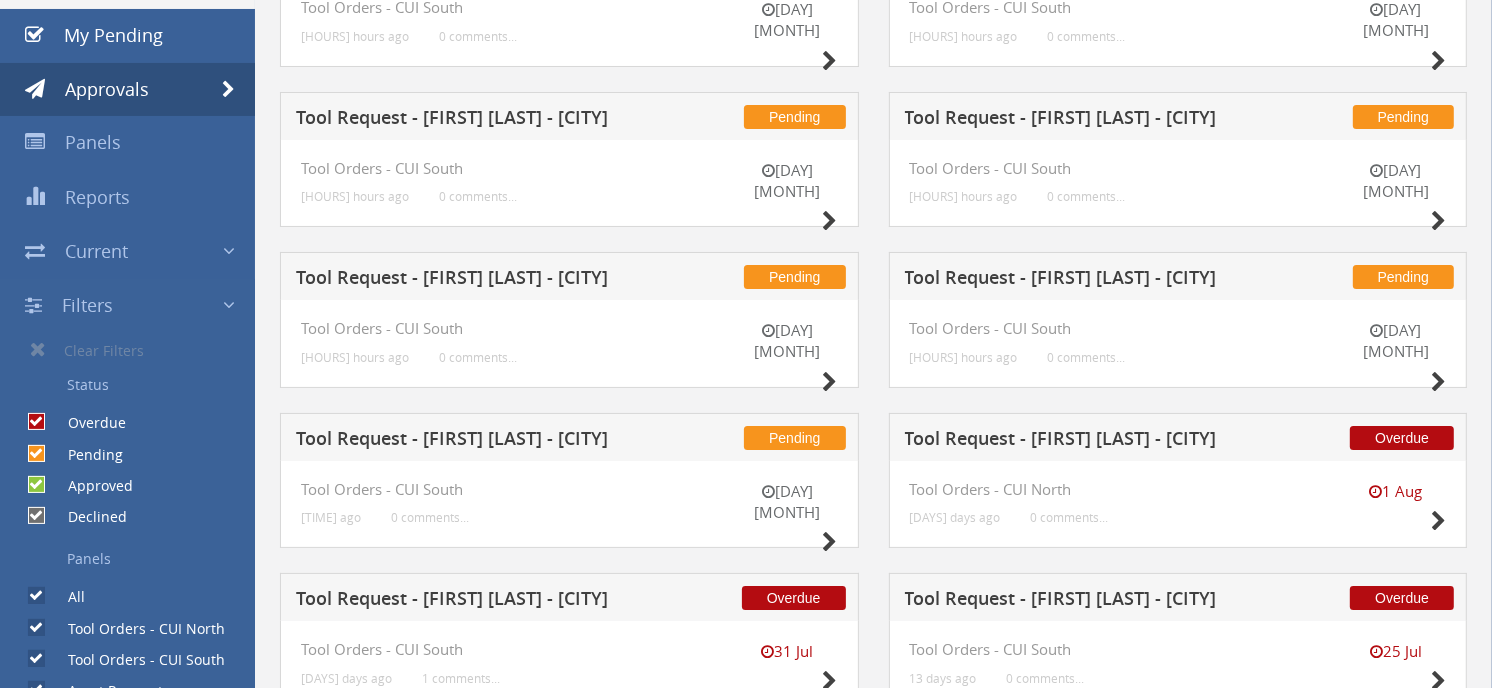 scroll, scrollTop: 111, scrollLeft: 0, axis: vertical 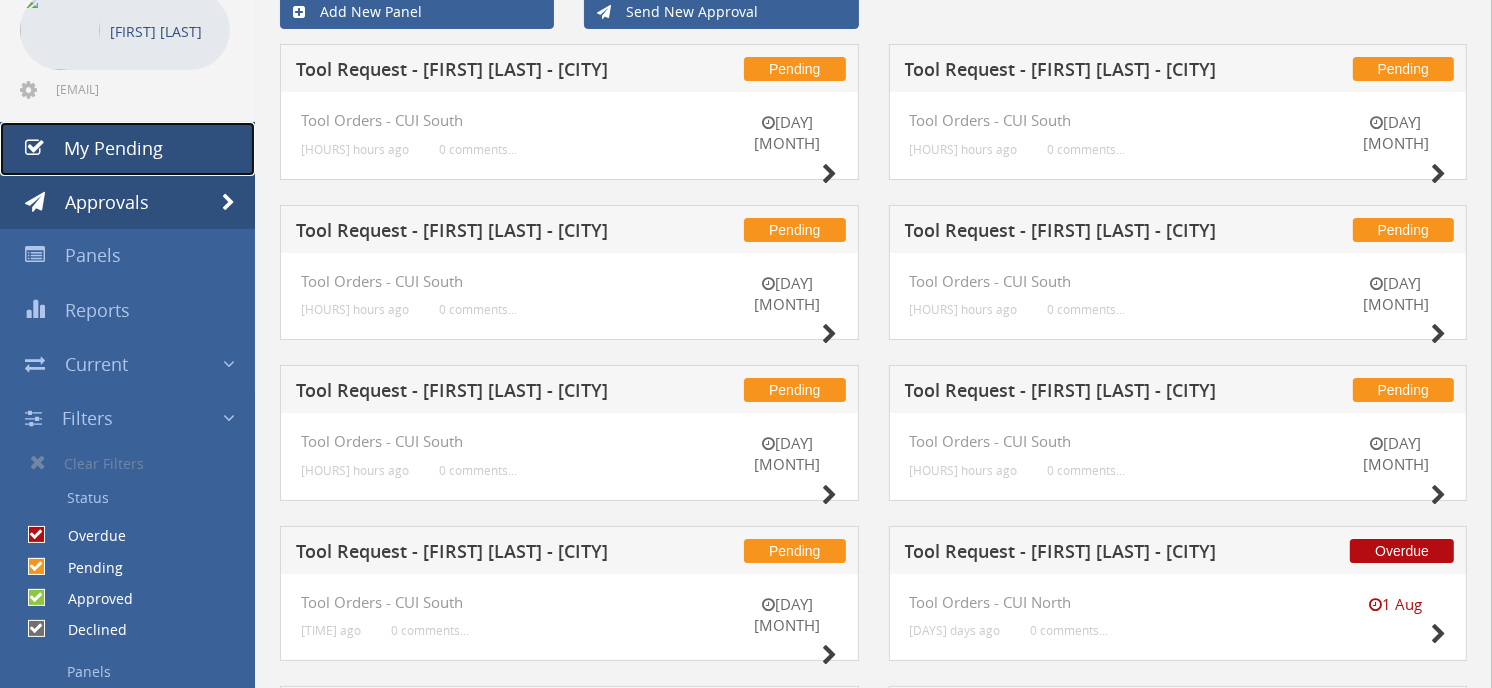 click on "My Pending" at bounding box center [113, 148] 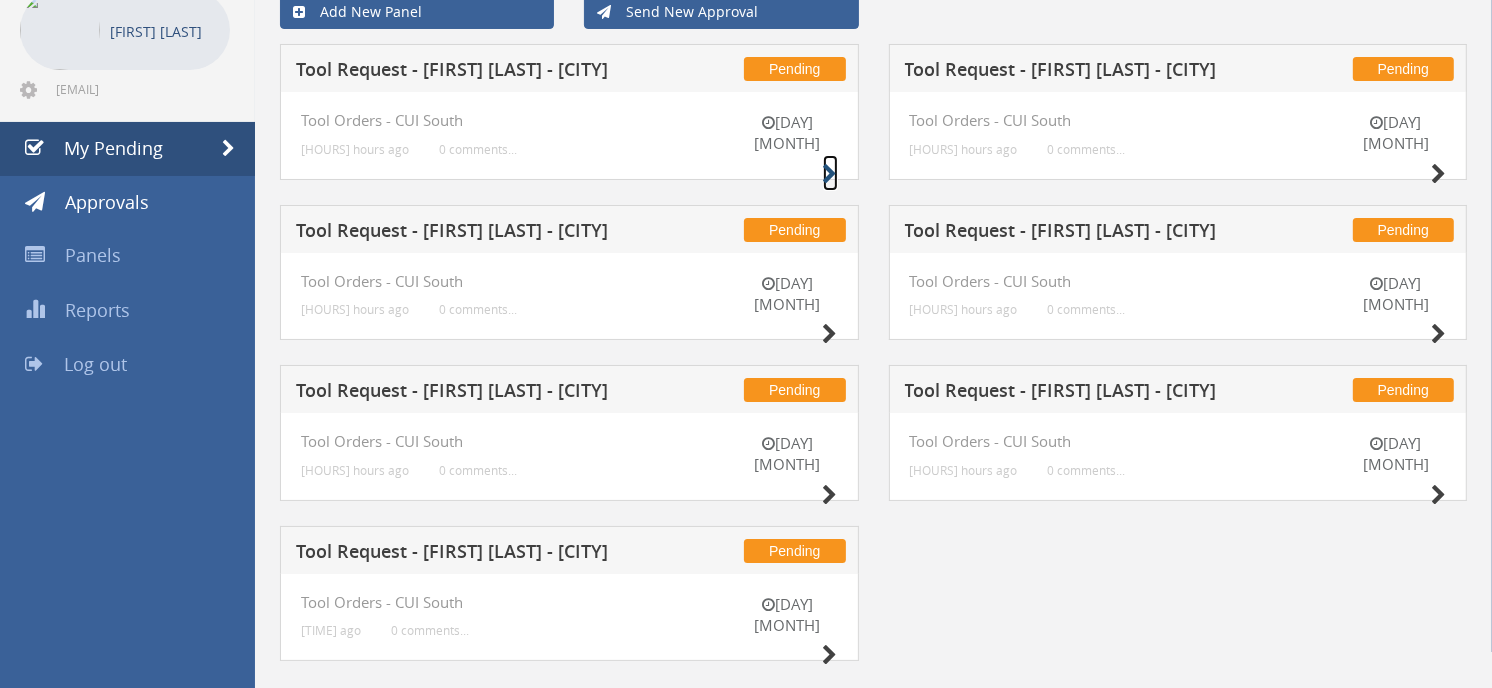 click at bounding box center (830, 174) 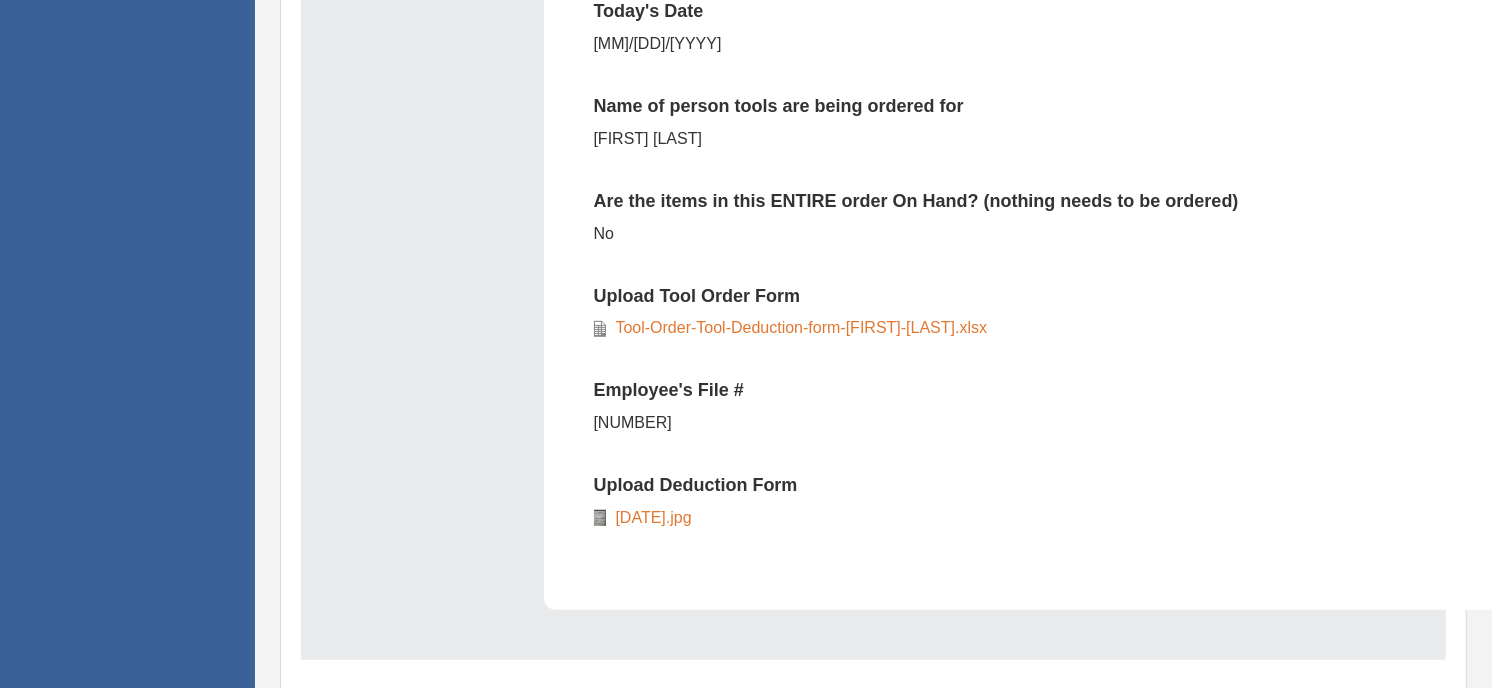 scroll, scrollTop: 902, scrollLeft: 0, axis: vertical 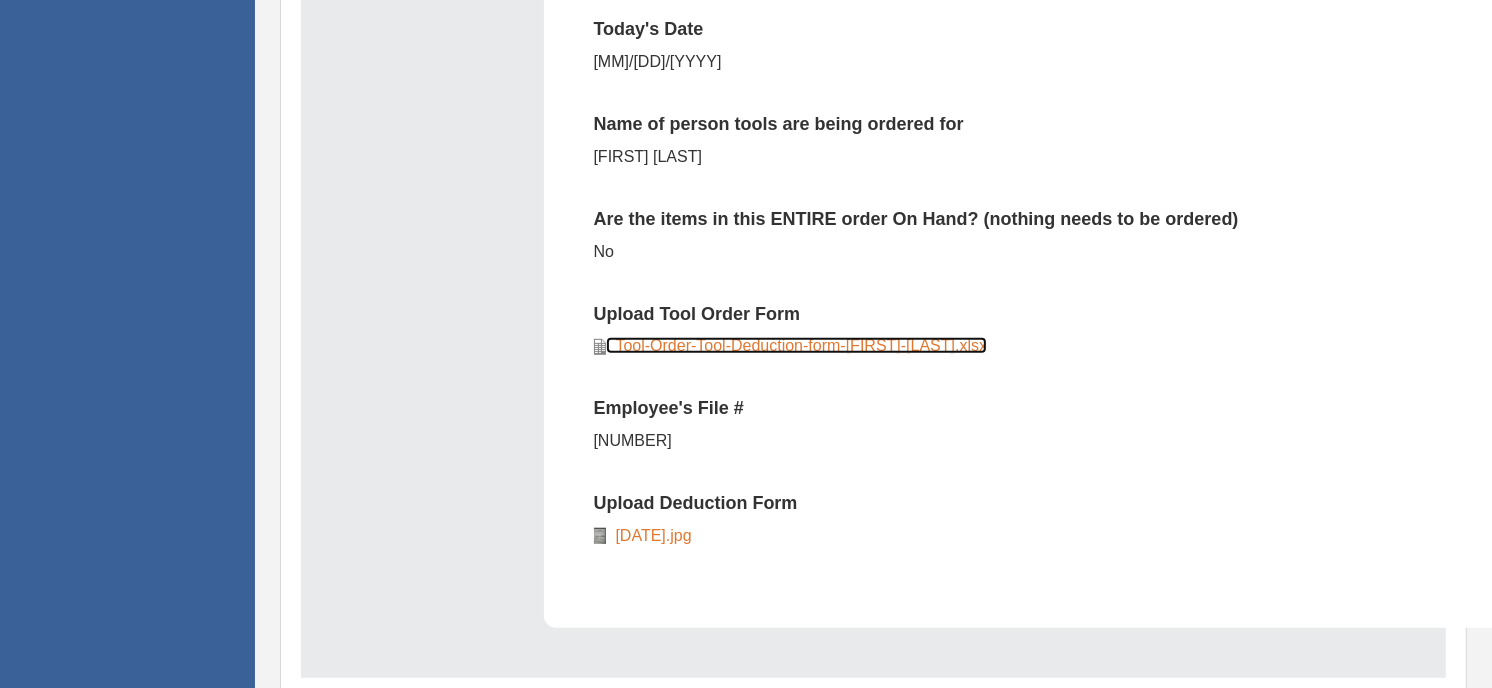 click on "Tool-Order-Tool-Deduction-form-[FIRST]-[LAST].xlsx" at bounding box center (797, 345) 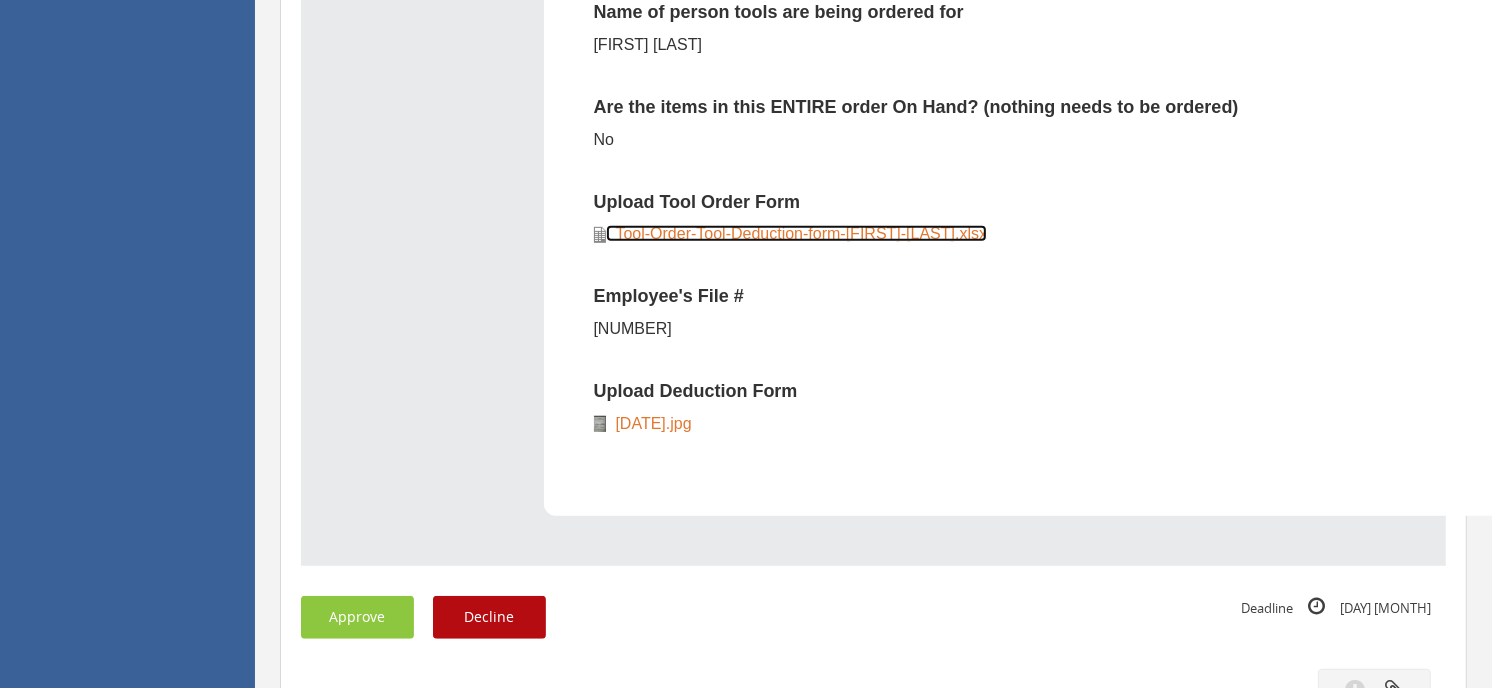 scroll, scrollTop: 1235, scrollLeft: 0, axis: vertical 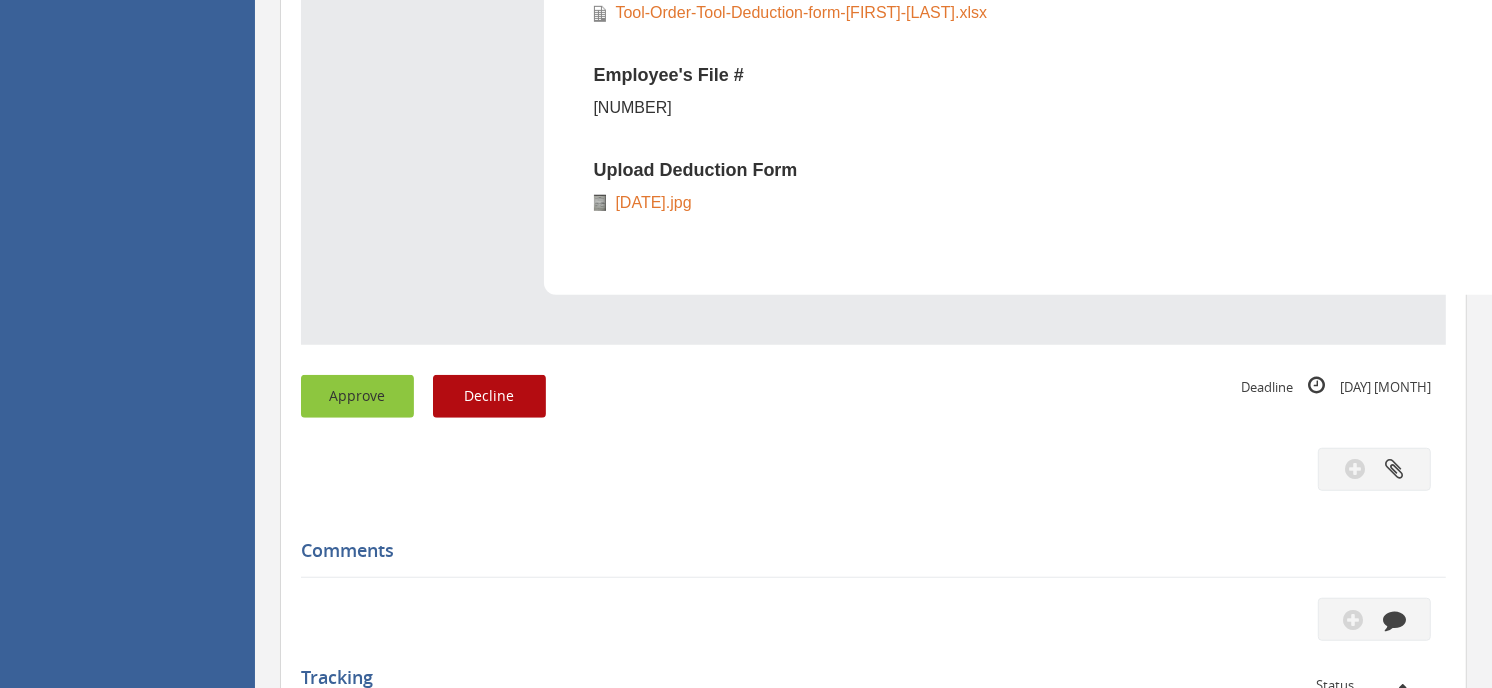 click on "Approve" at bounding box center (357, 396) 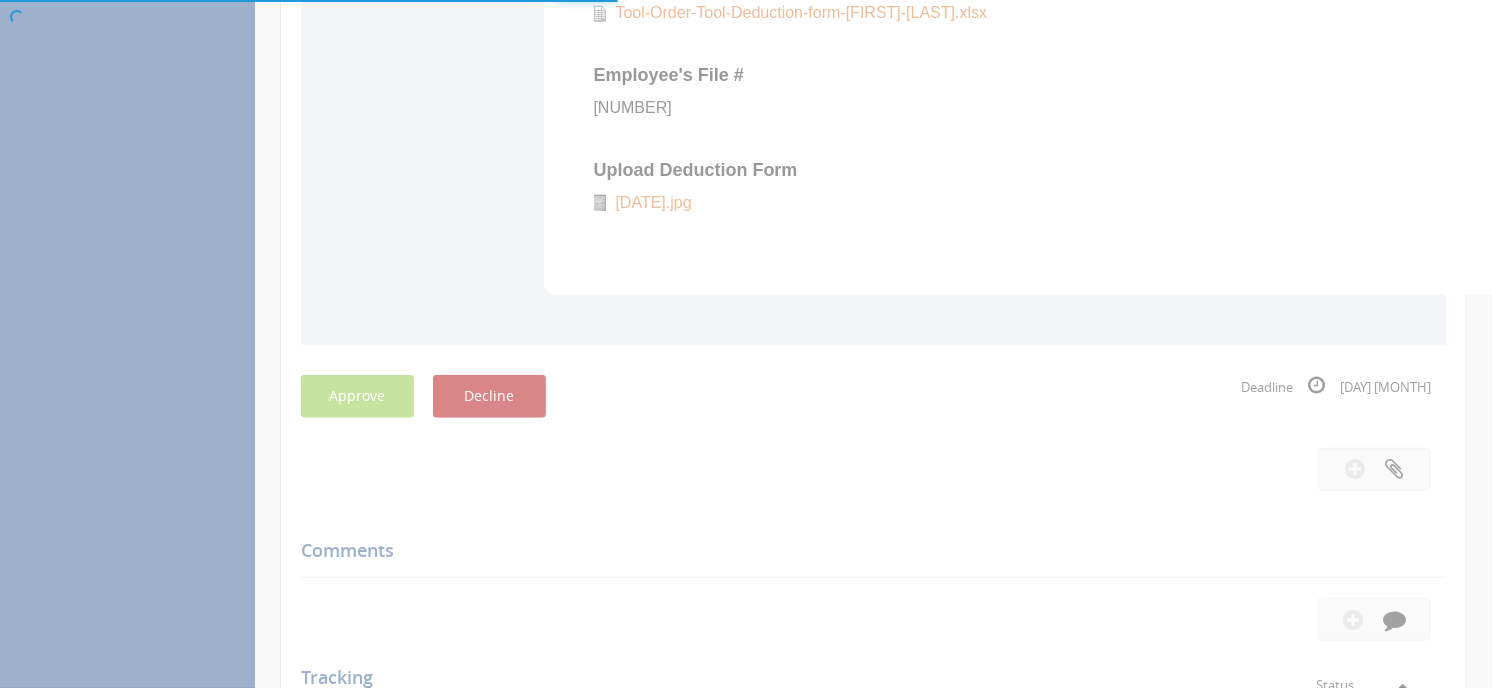 scroll, scrollTop: 80, scrollLeft: 0, axis: vertical 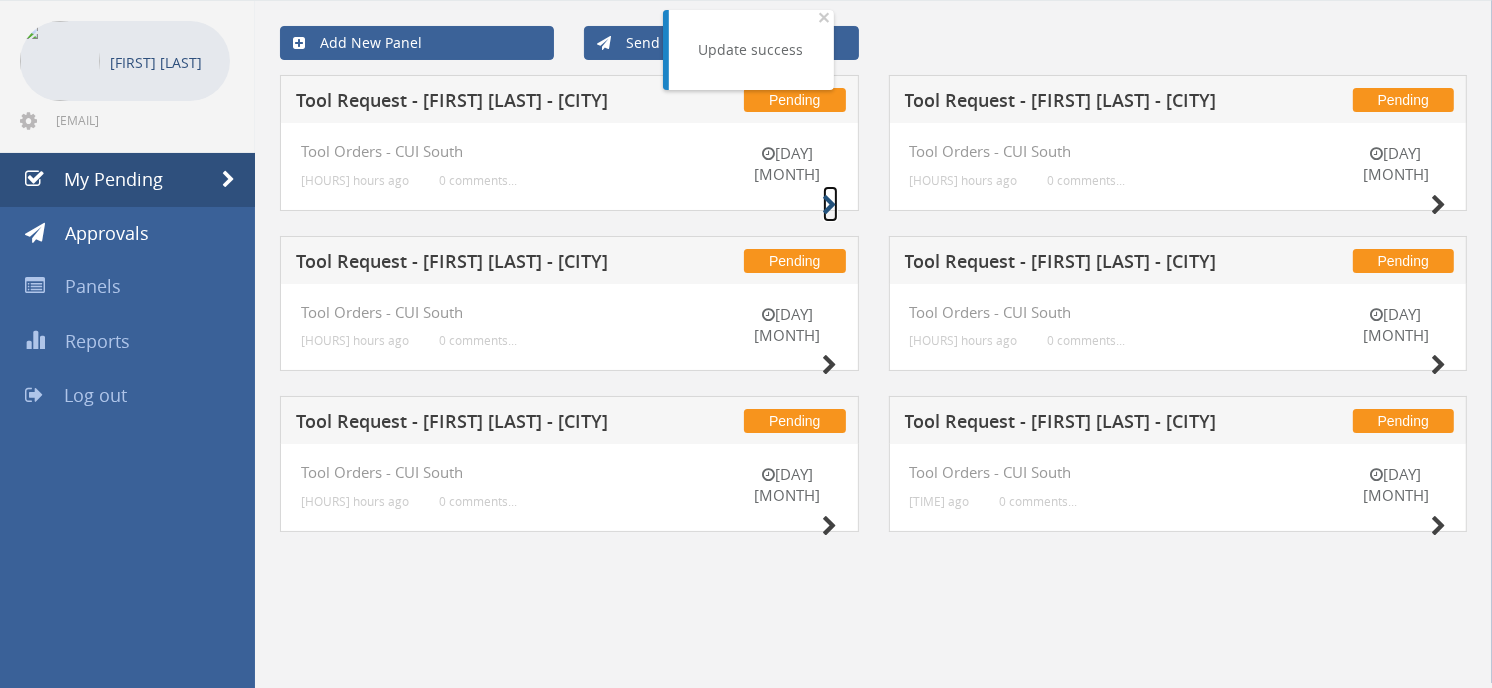 click at bounding box center [830, 205] 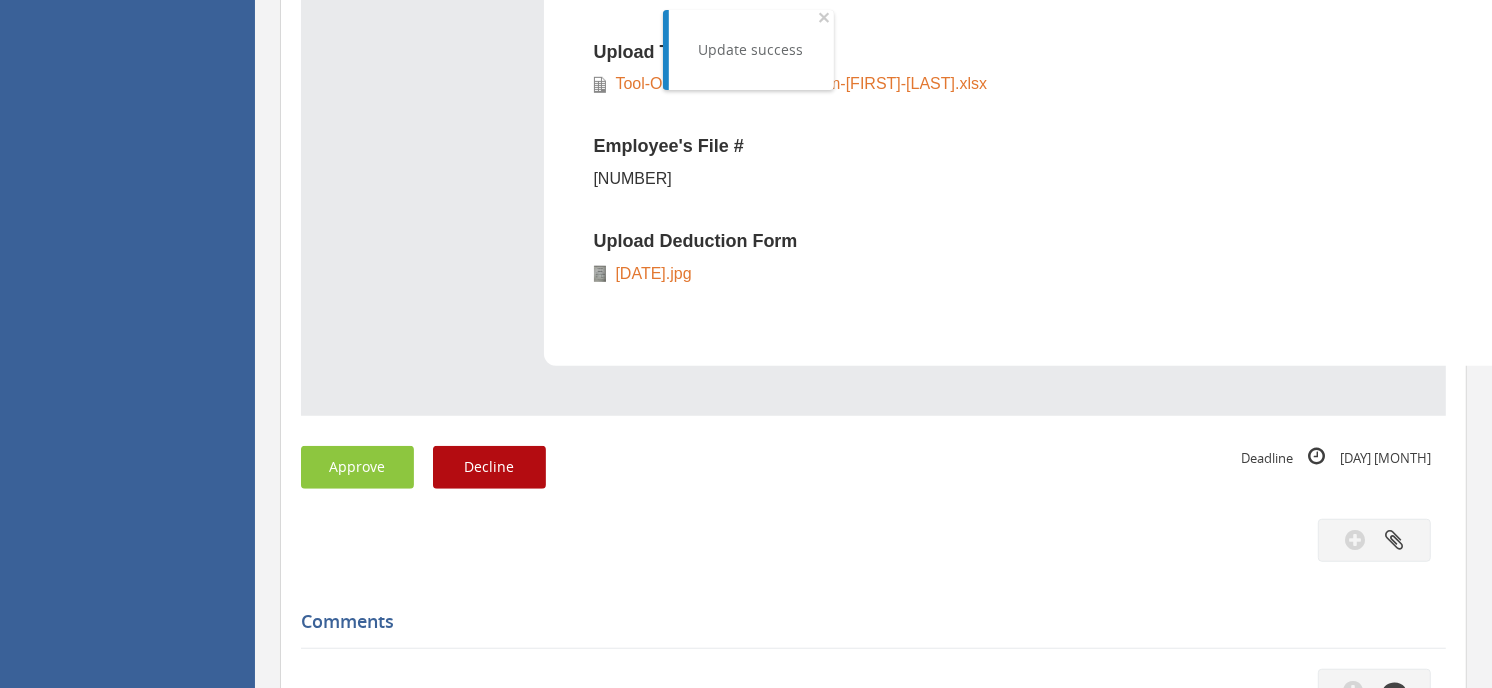 scroll, scrollTop: 1302, scrollLeft: 0, axis: vertical 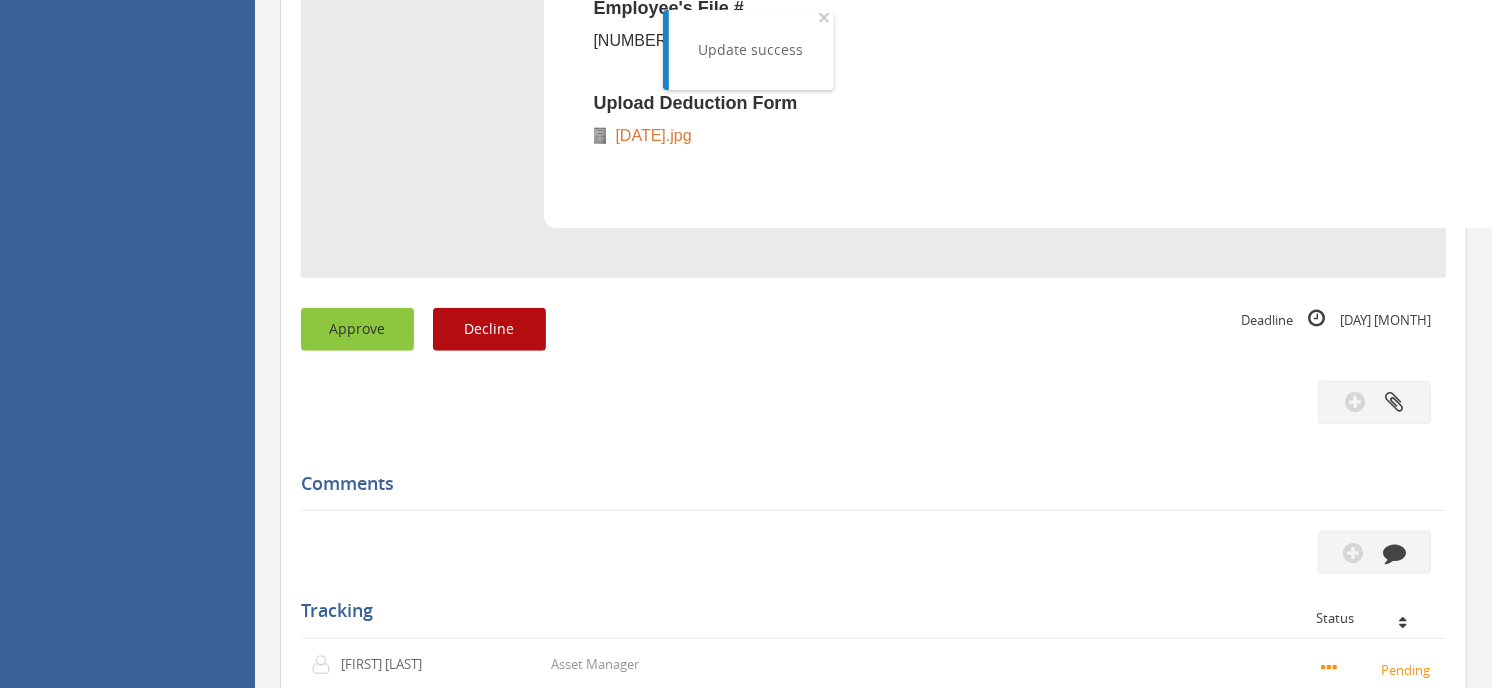 click on "Approve" at bounding box center [357, 329] 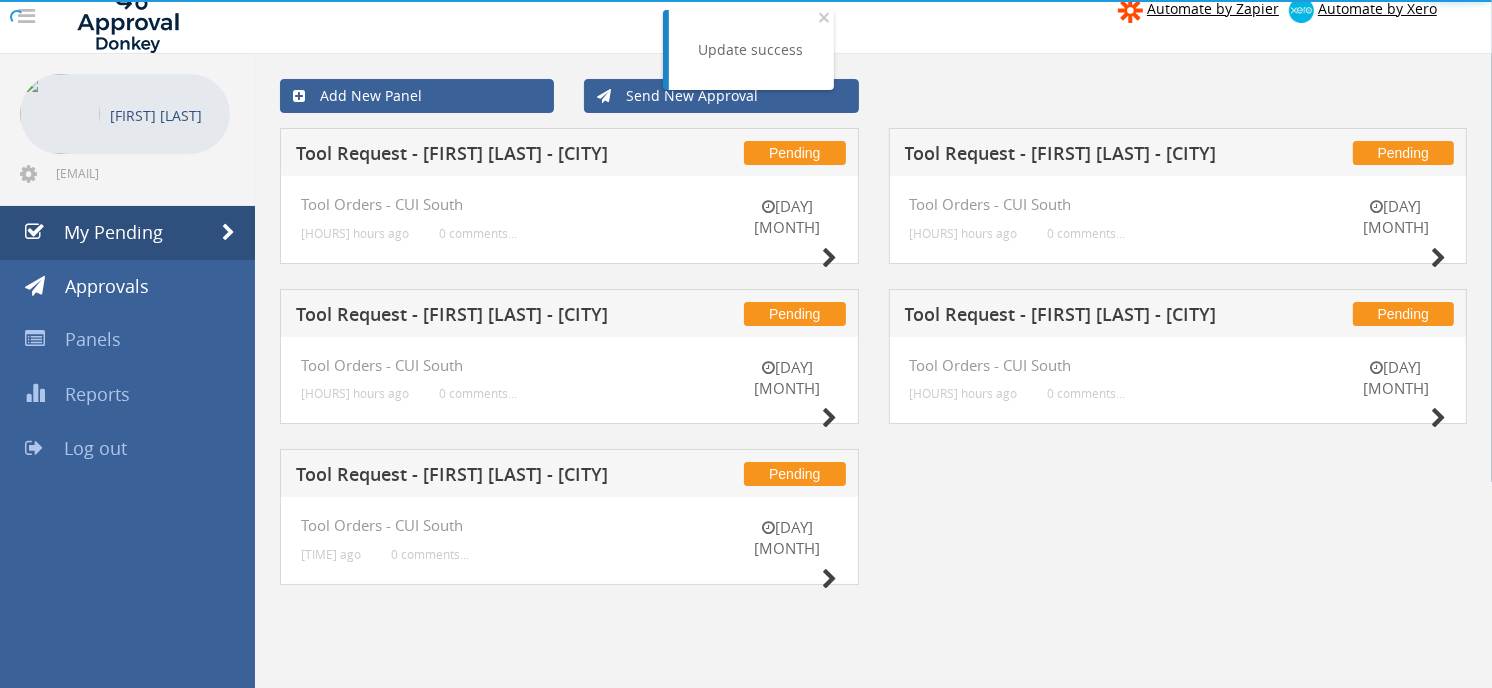 scroll, scrollTop: 0, scrollLeft: 0, axis: both 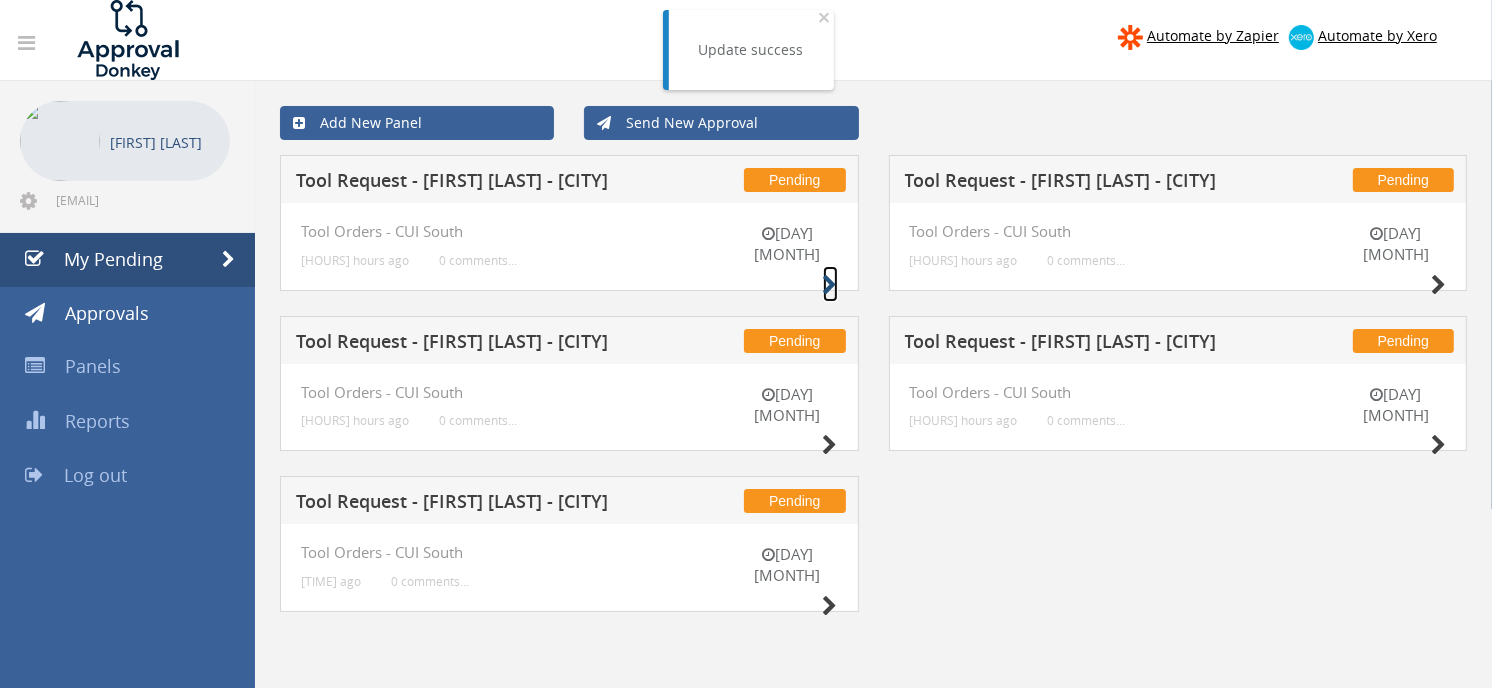 click at bounding box center (830, 285) 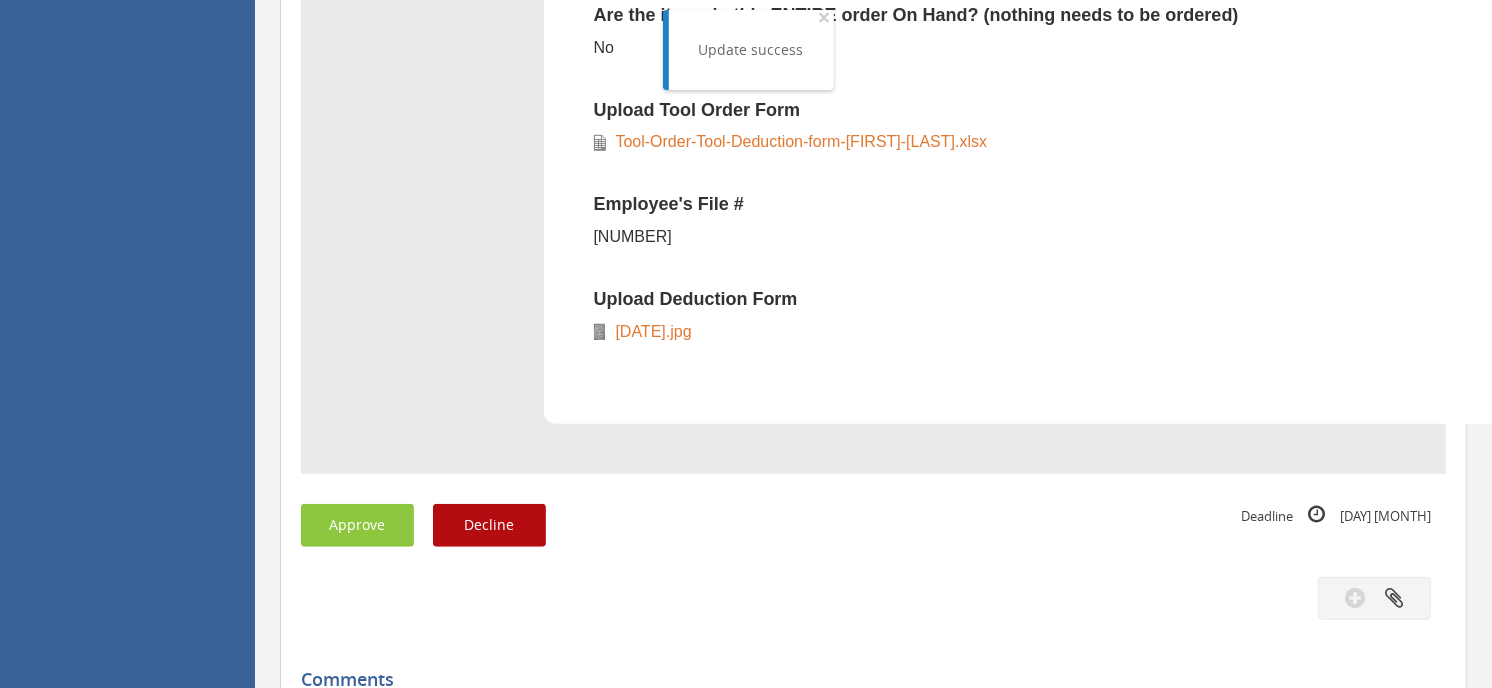 scroll, scrollTop: 1111, scrollLeft: 0, axis: vertical 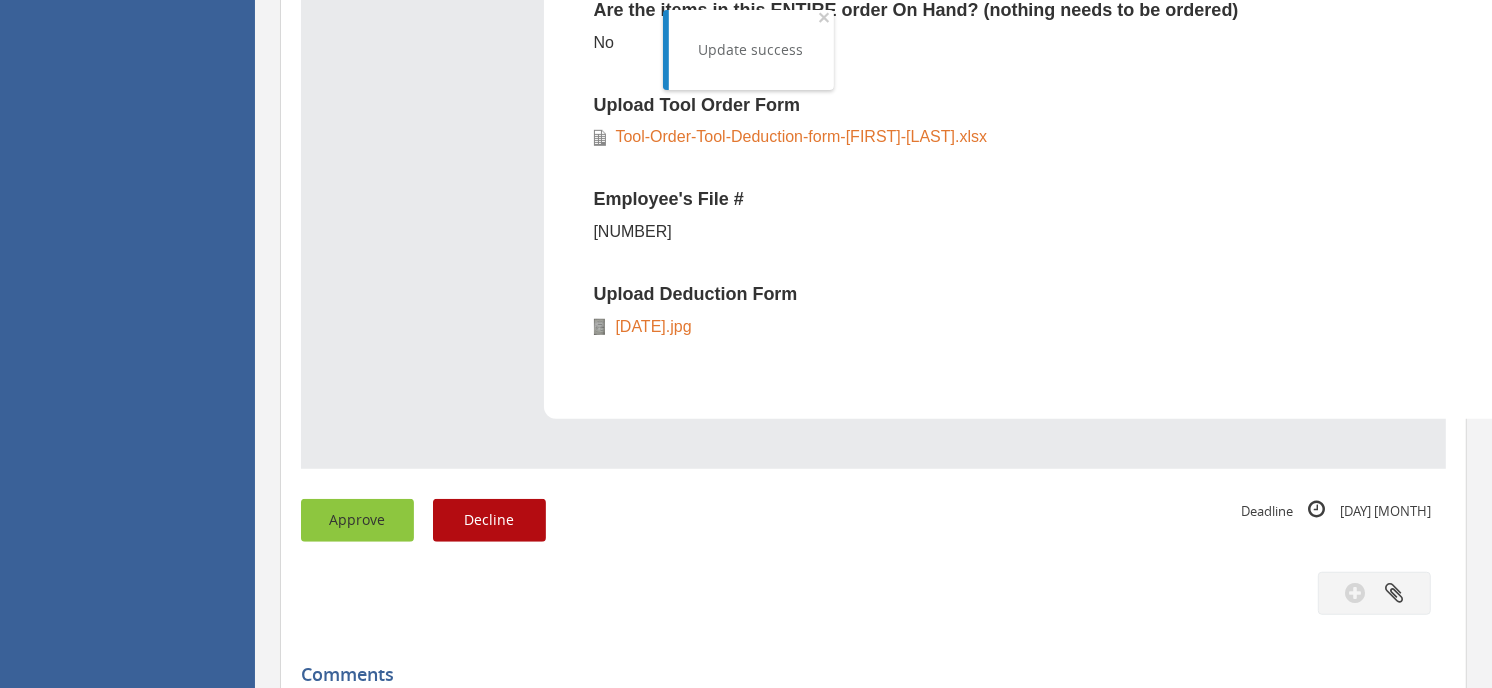 click on "Approve" at bounding box center (357, 520) 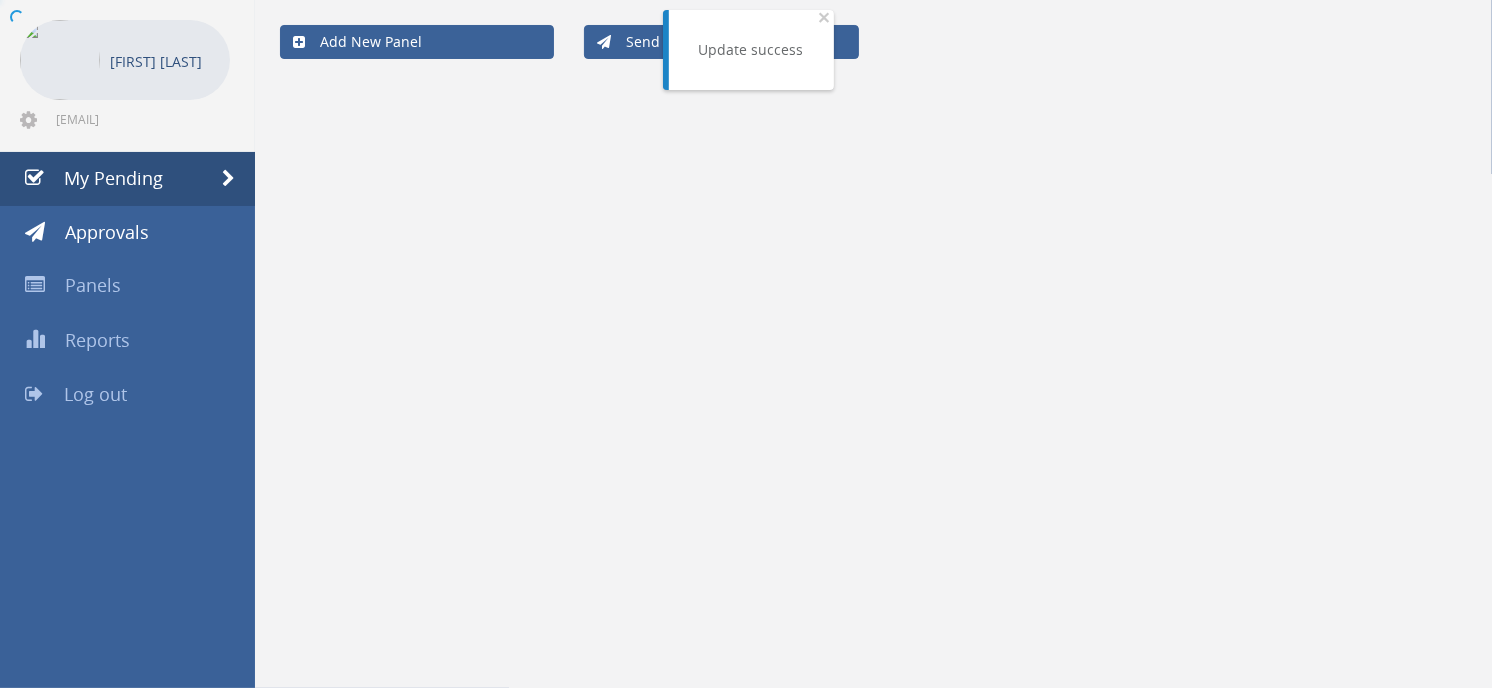 scroll, scrollTop: 80, scrollLeft: 0, axis: vertical 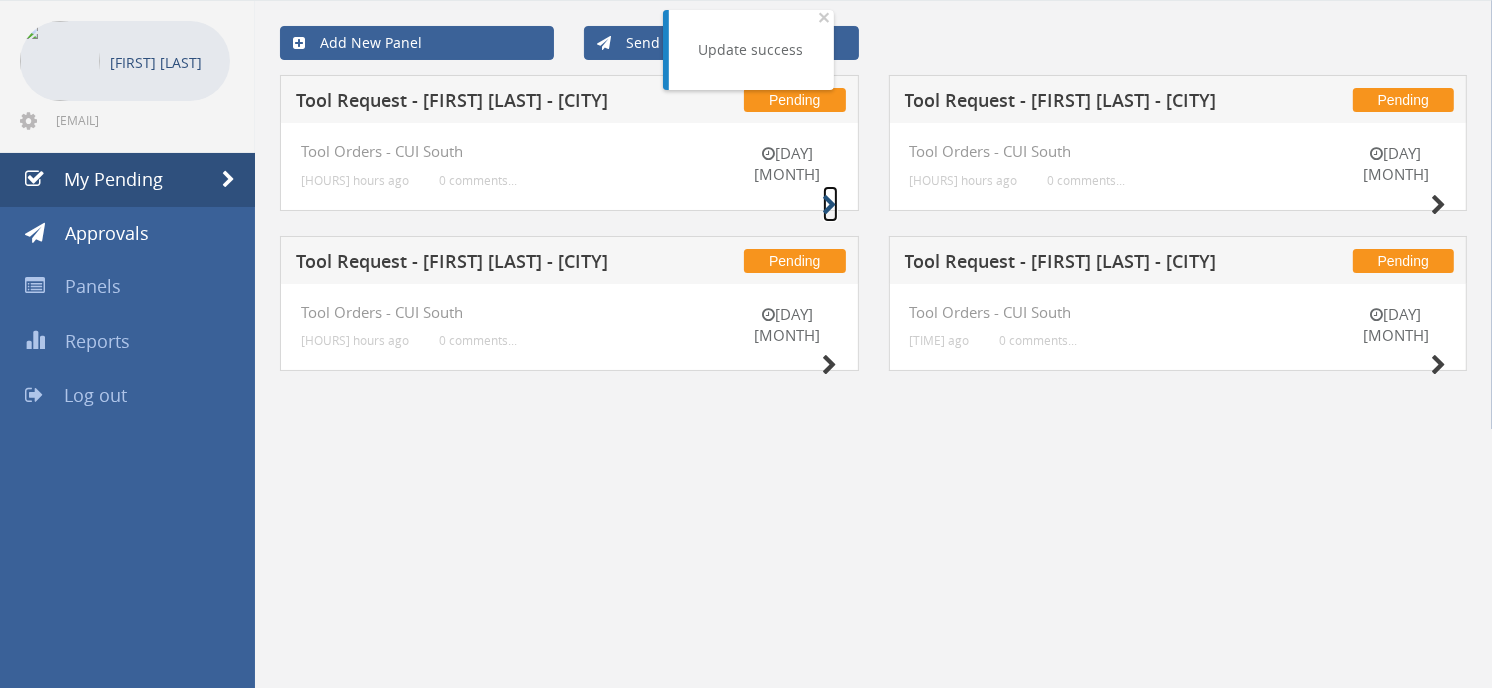 click at bounding box center (830, 205) 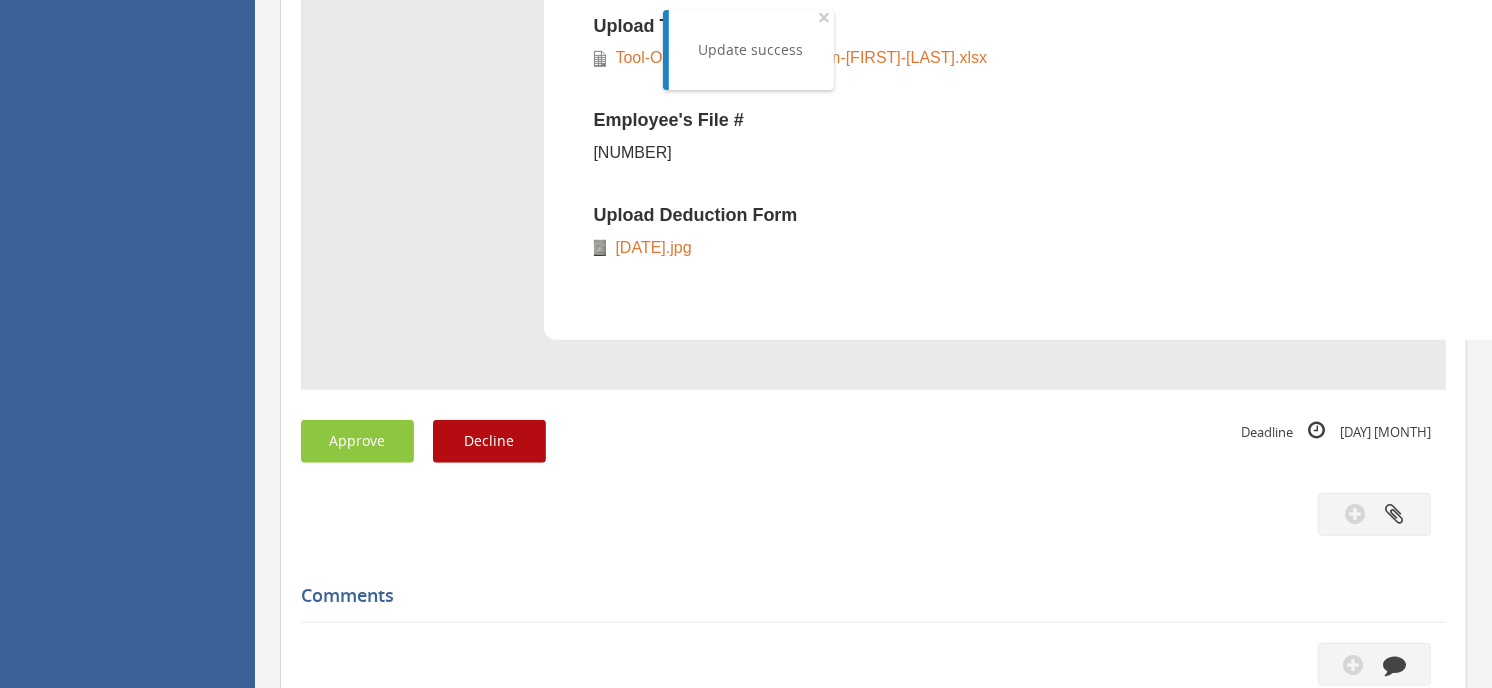 scroll, scrollTop: 1191, scrollLeft: 0, axis: vertical 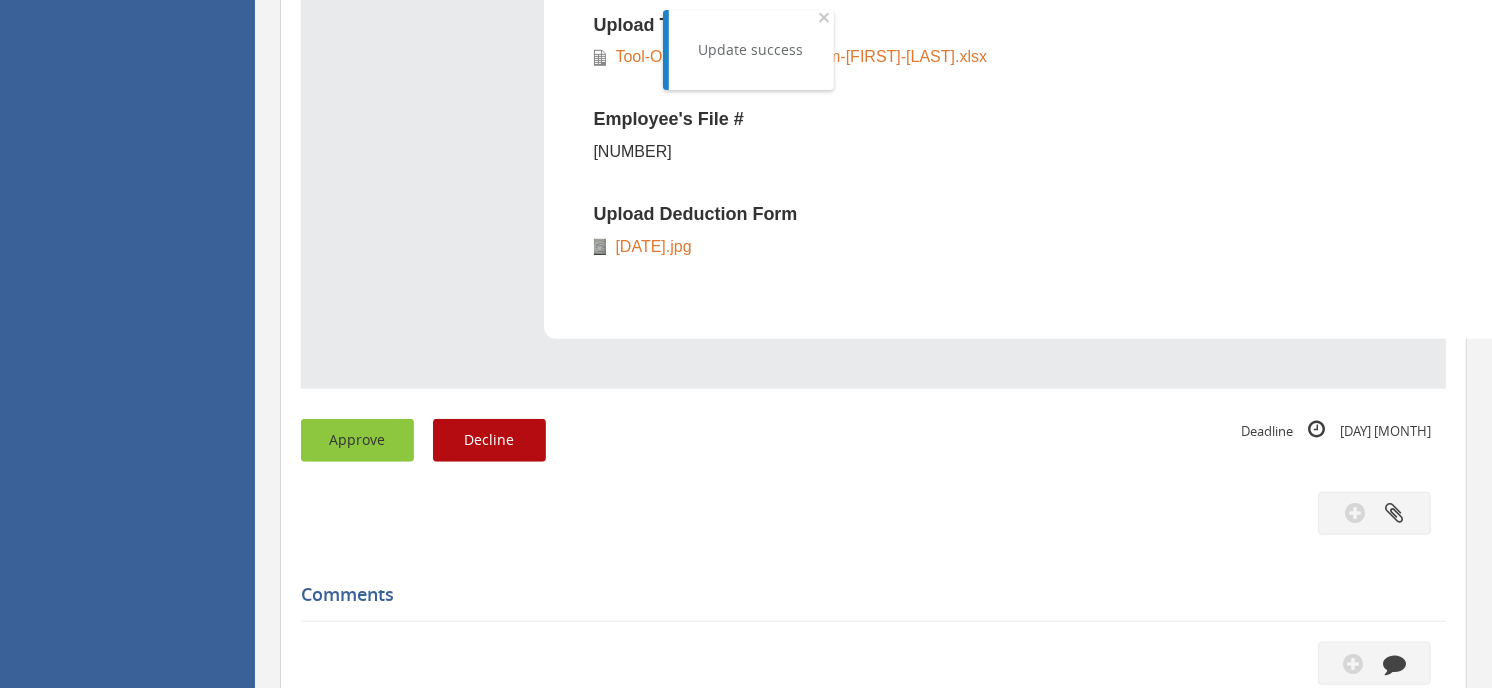 click on "Approve" at bounding box center (357, 440) 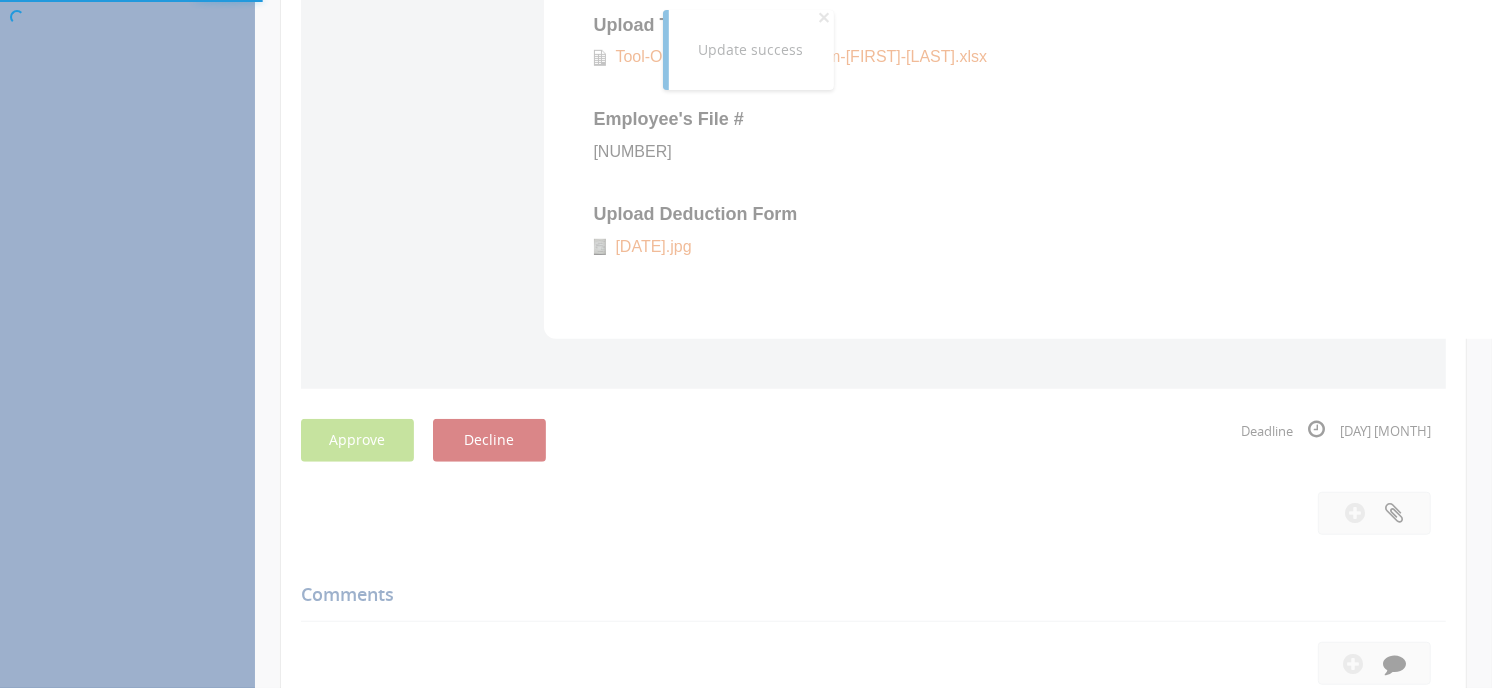 scroll, scrollTop: 80, scrollLeft: 0, axis: vertical 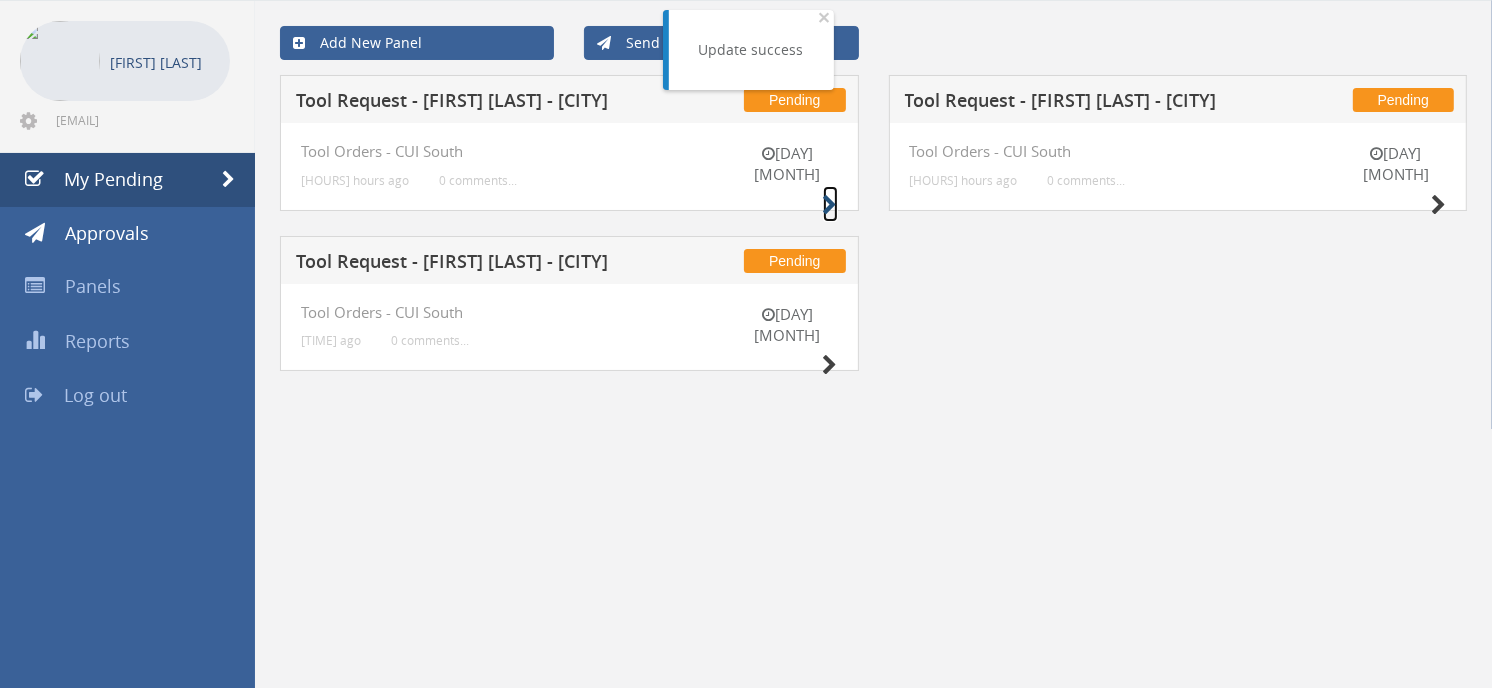 click at bounding box center (830, 205) 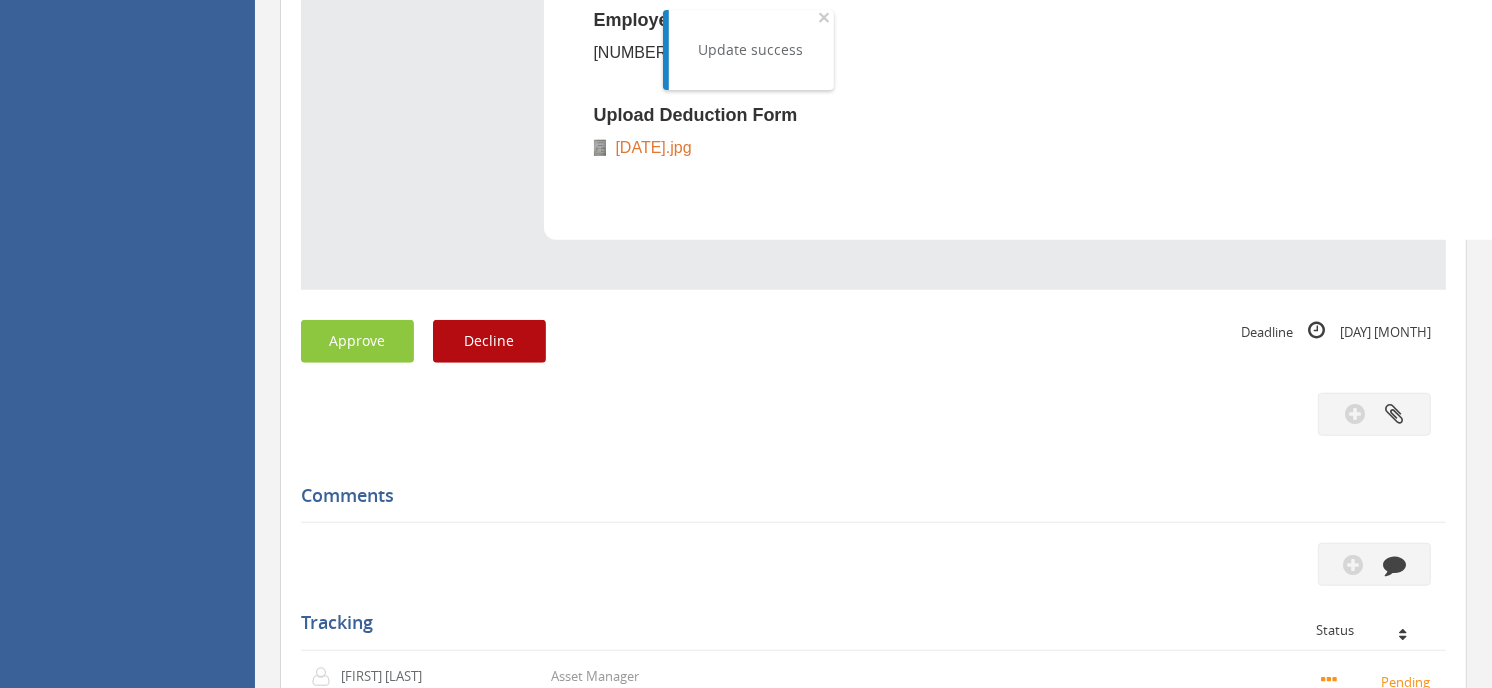 scroll, scrollTop: 1302, scrollLeft: 0, axis: vertical 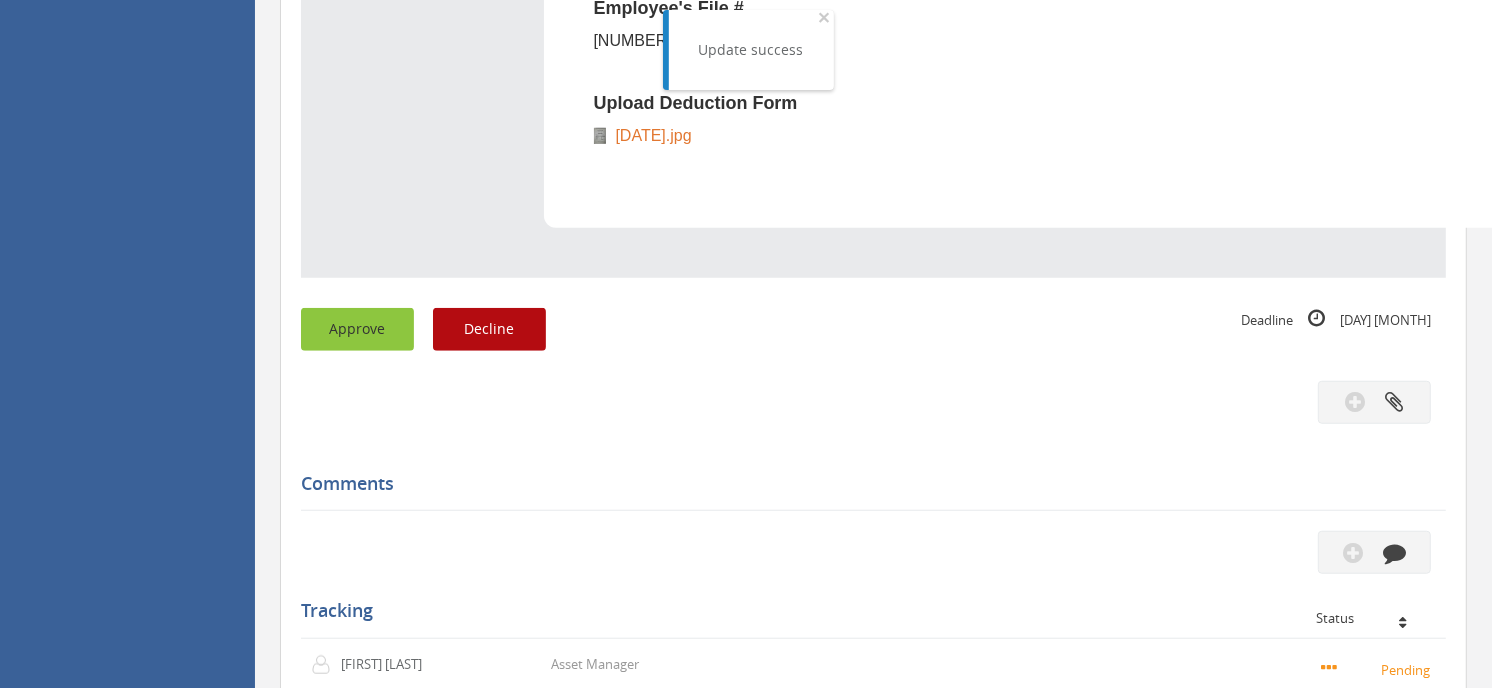 click on "Approve" at bounding box center [357, 329] 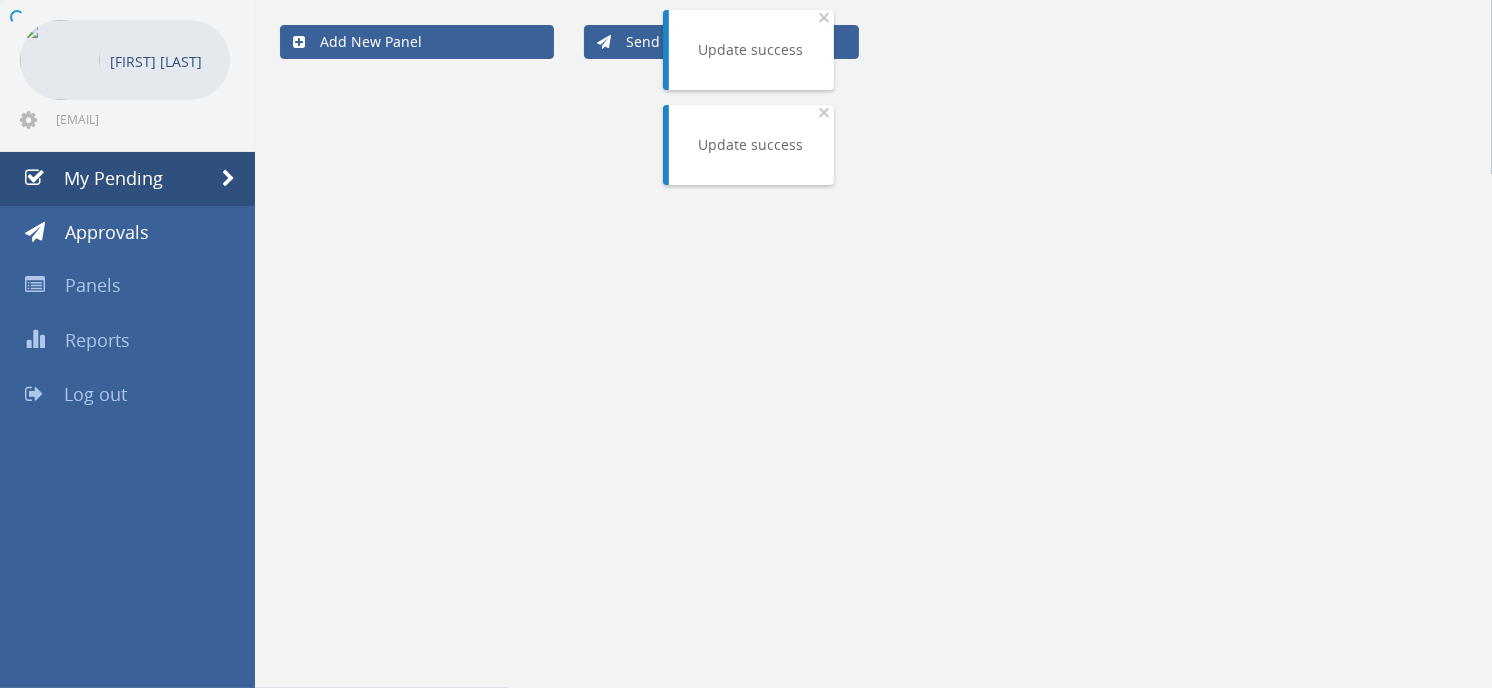 scroll, scrollTop: 80, scrollLeft: 0, axis: vertical 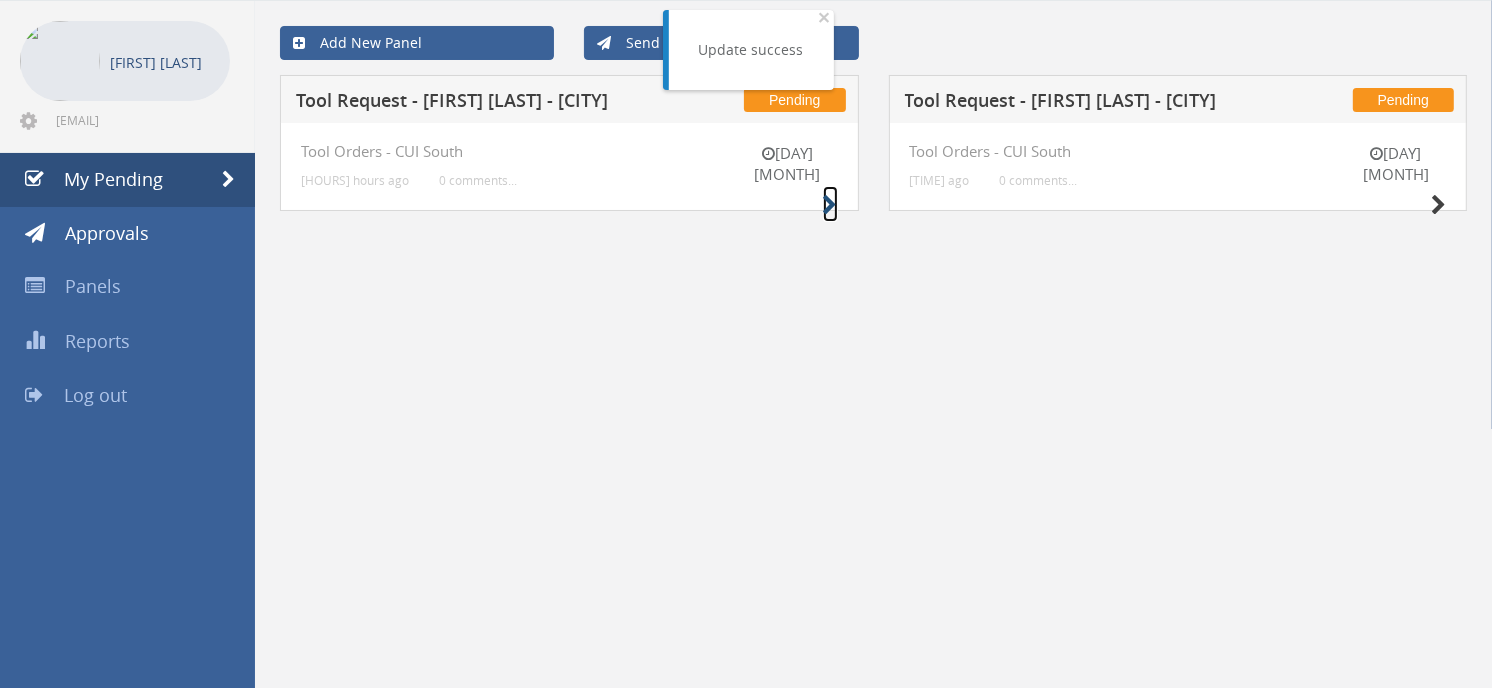 click at bounding box center [830, 205] 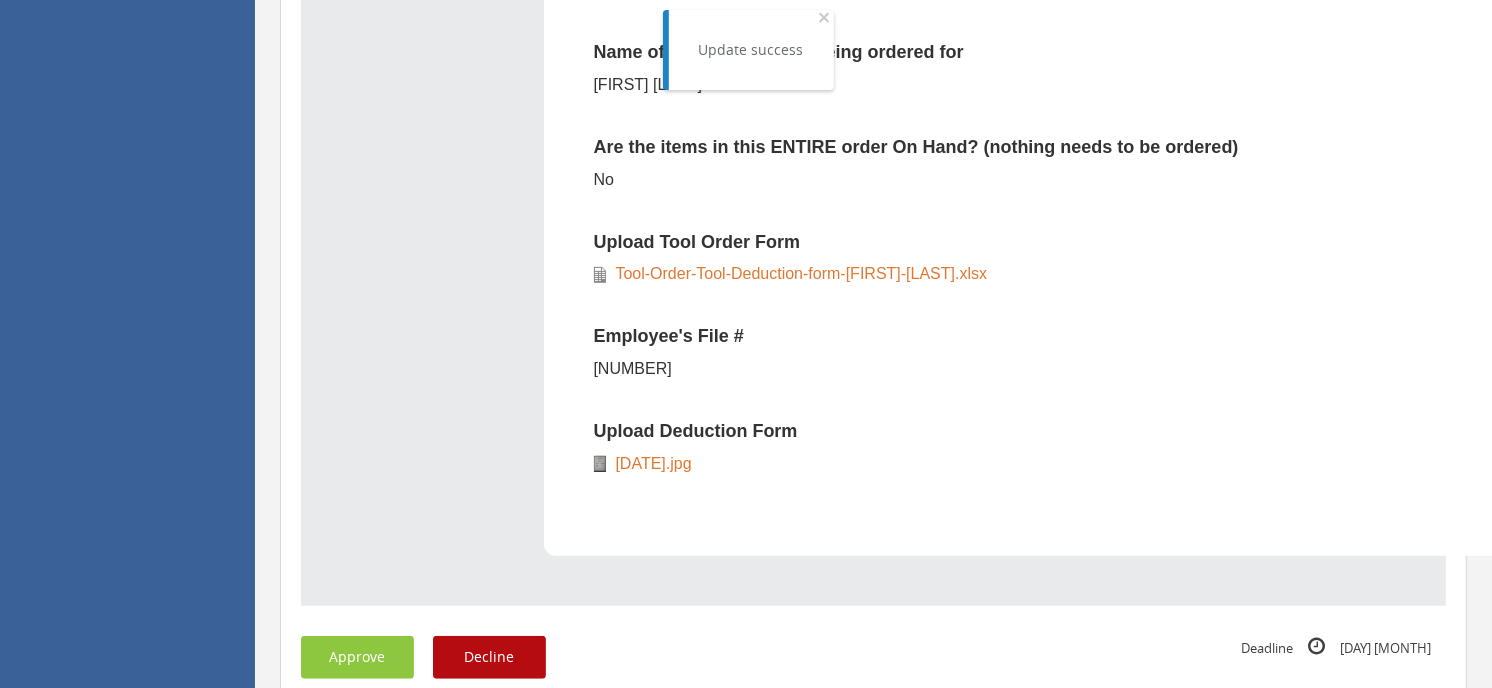scroll, scrollTop: 1080, scrollLeft: 0, axis: vertical 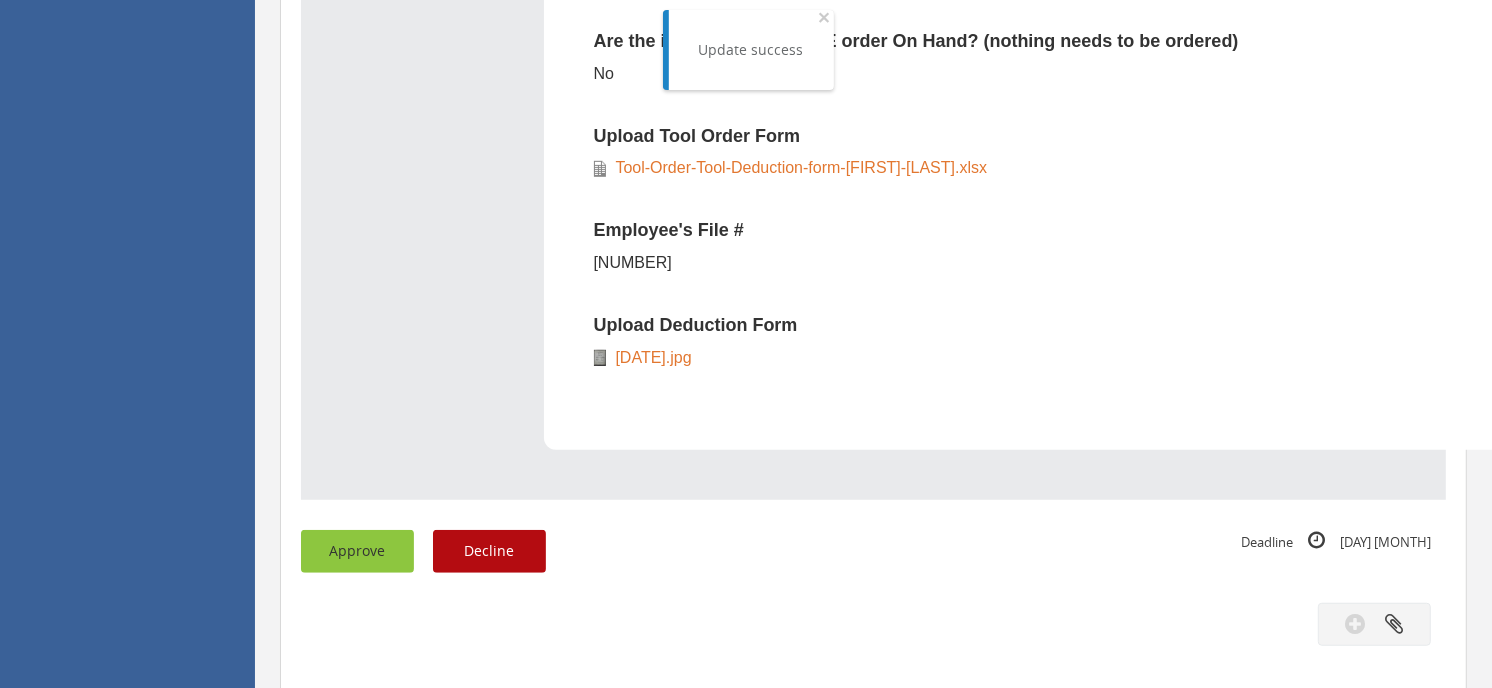 click on "Approve" at bounding box center (357, 551) 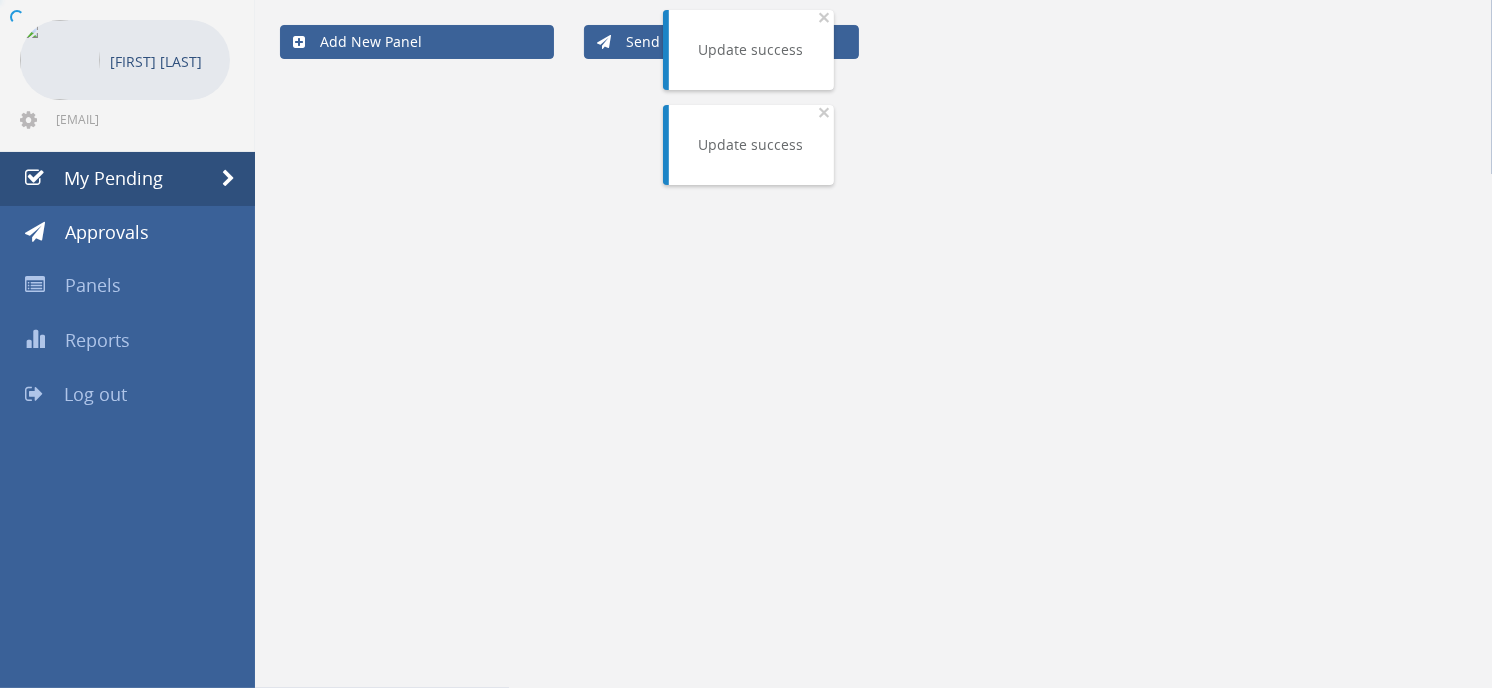 scroll, scrollTop: 80, scrollLeft: 0, axis: vertical 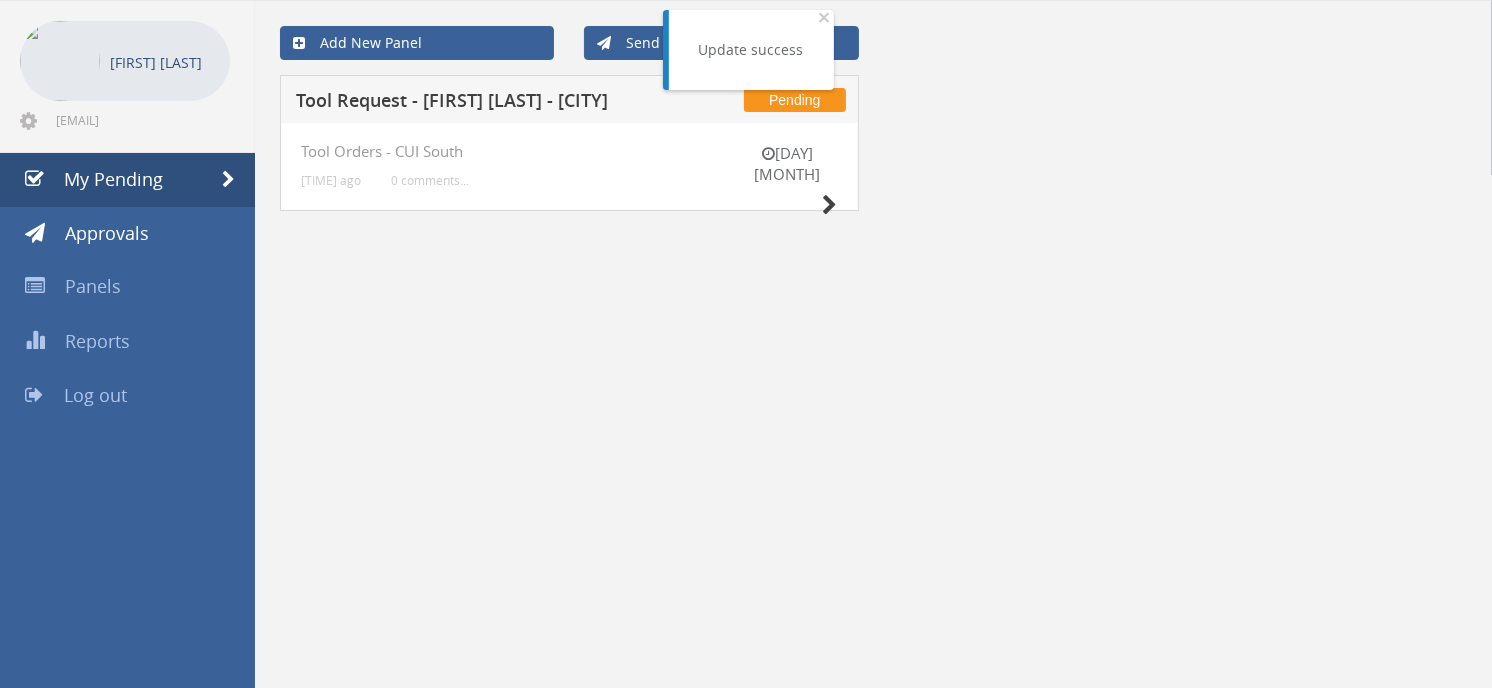 click on "[DAY] [MONTH]" at bounding box center (788, 182) 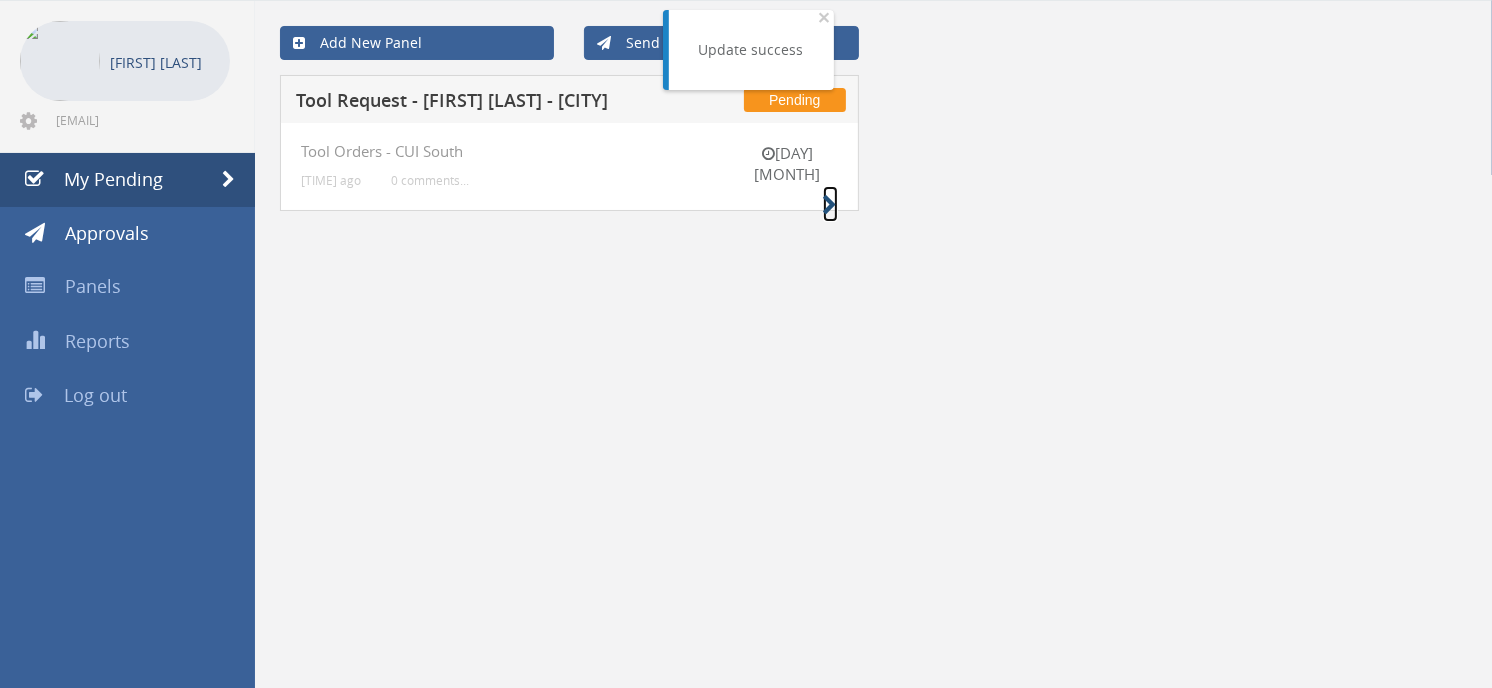 click at bounding box center [830, 205] 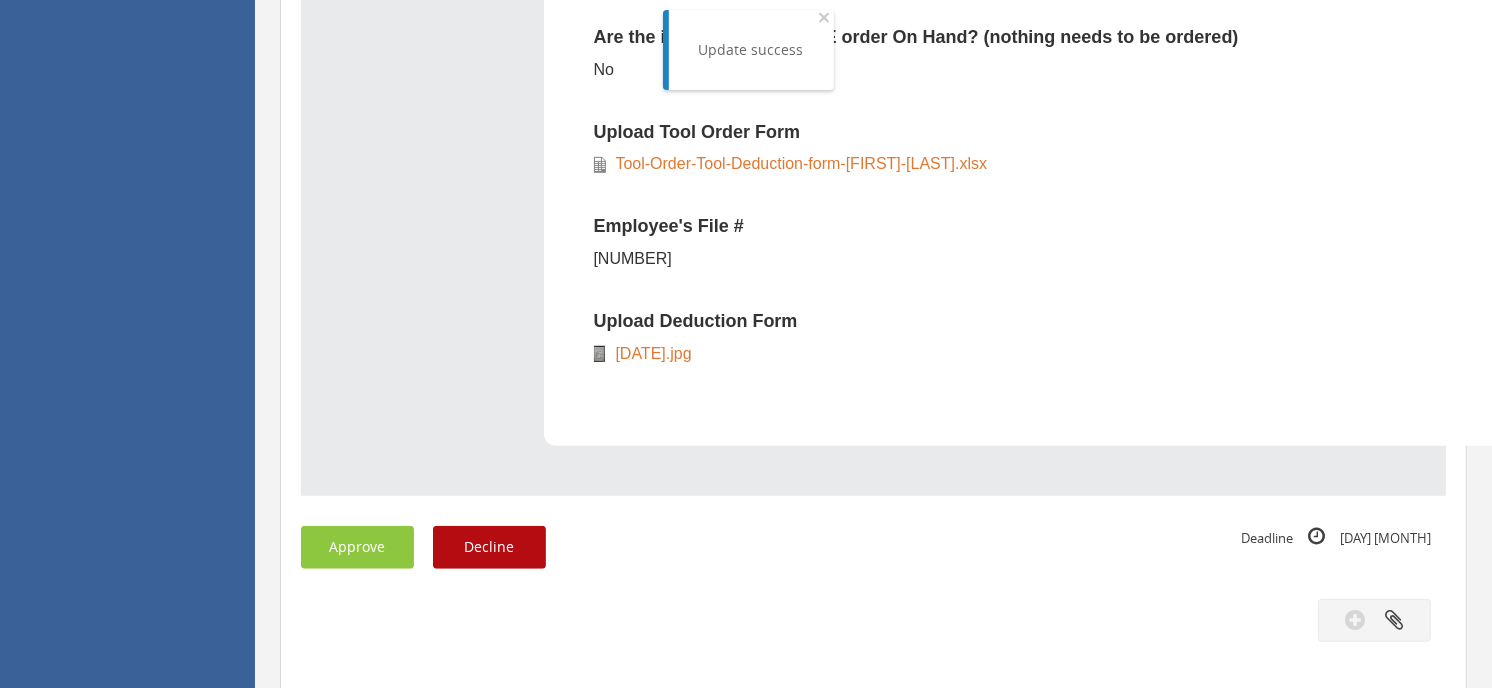 scroll, scrollTop: 1165, scrollLeft: 0, axis: vertical 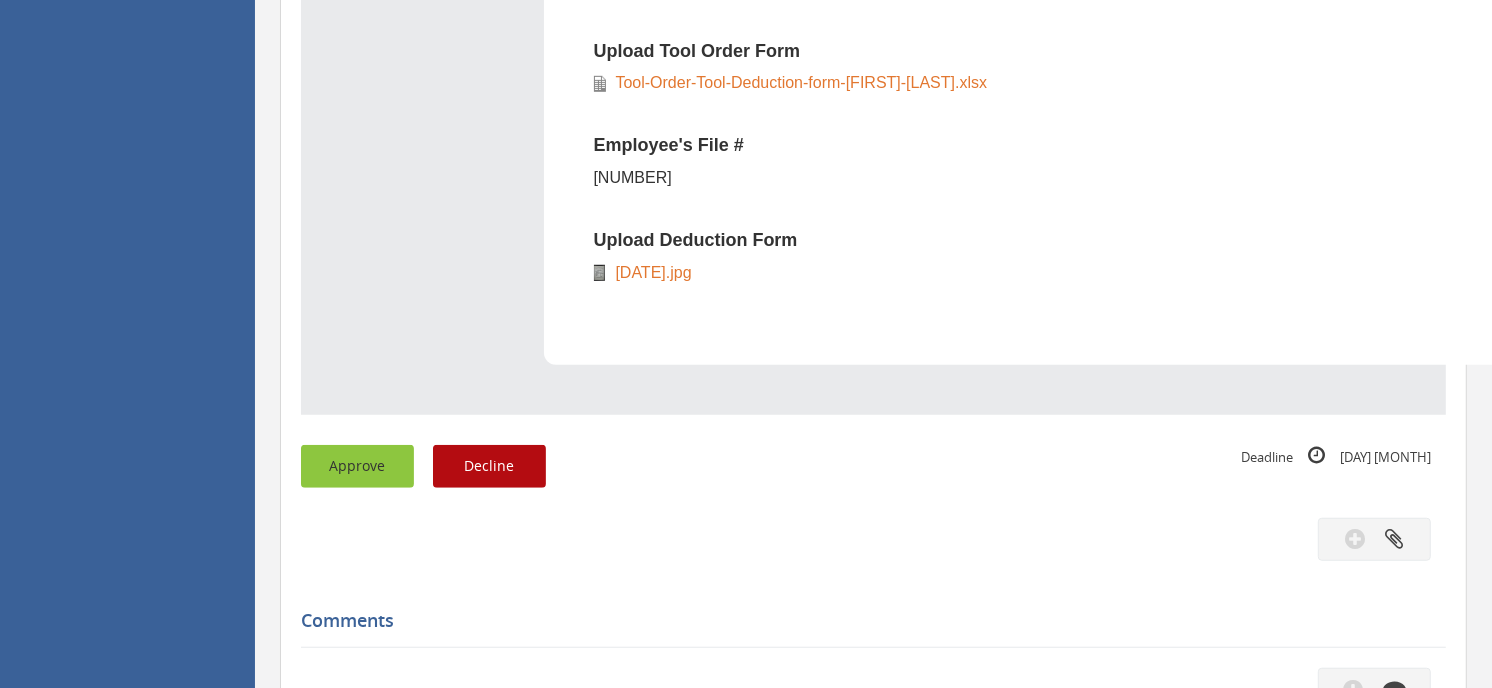 click on "Approve" at bounding box center [357, 466] 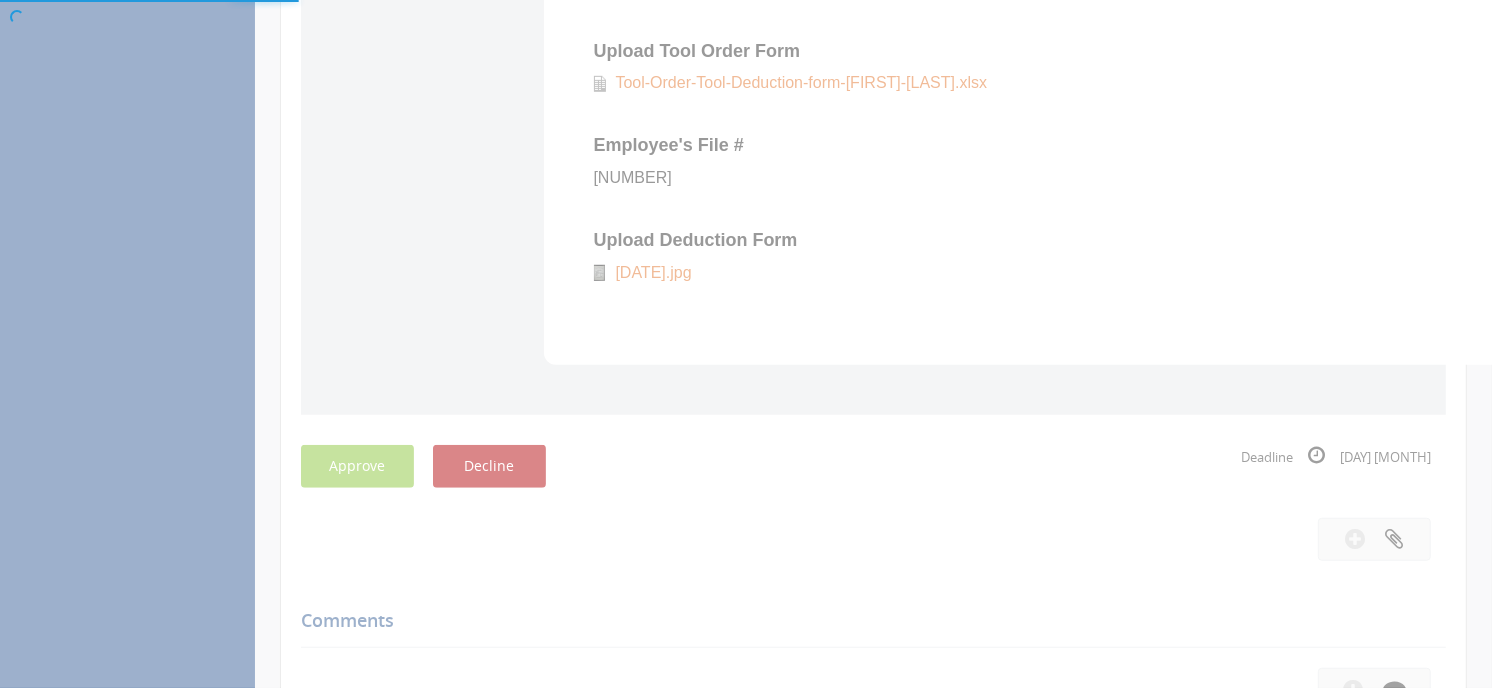 scroll, scrollTop: 80, scrollLeft: 0, axis: vertical 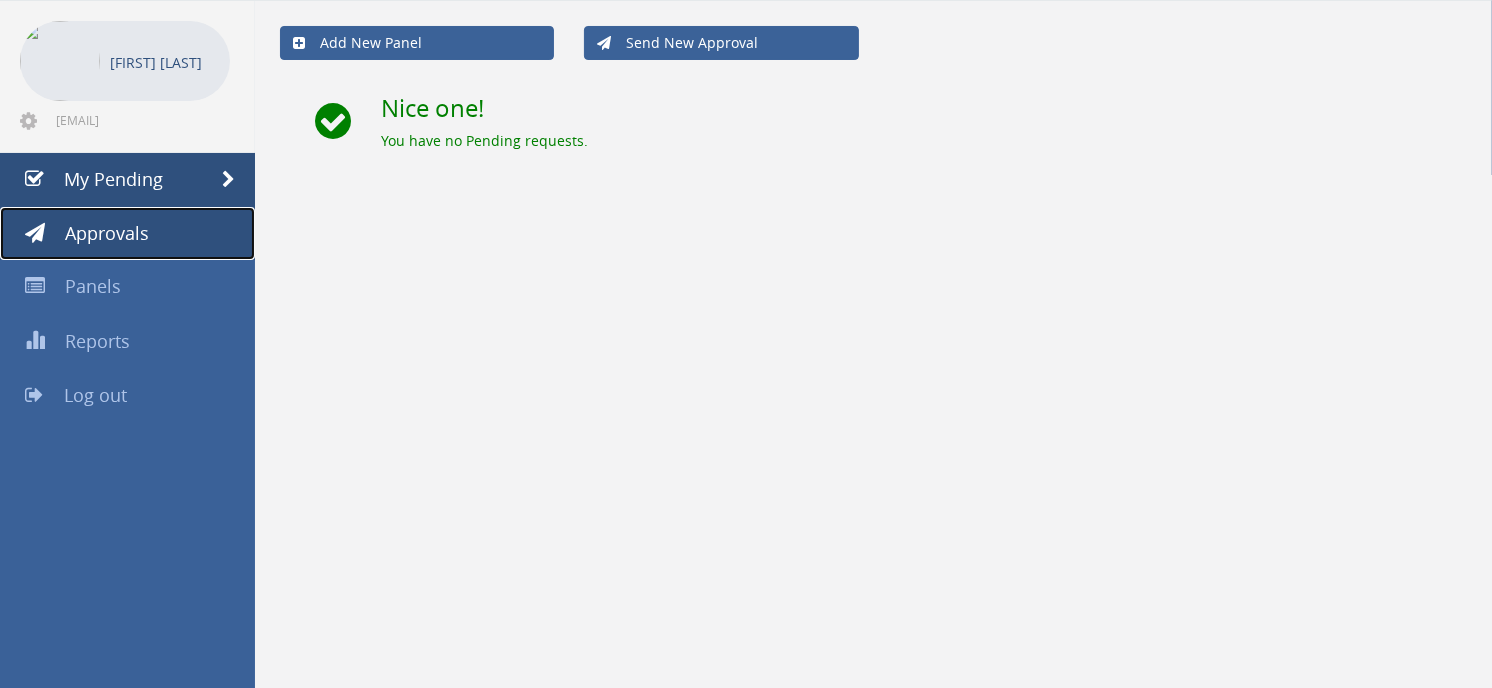 click on "Approvals" at bounding box center (107, 233) 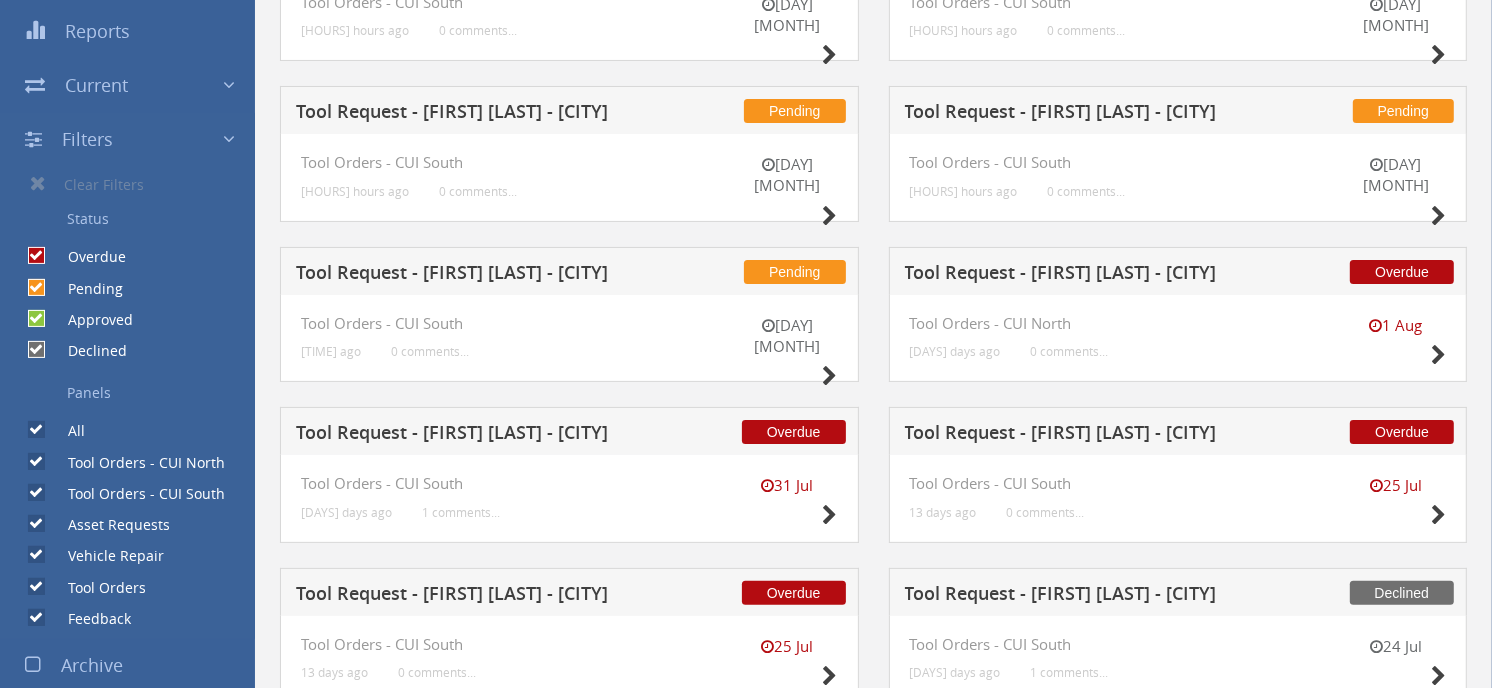 scroll, scrollTop: 444, scrollLeft: 0, axis: vertical 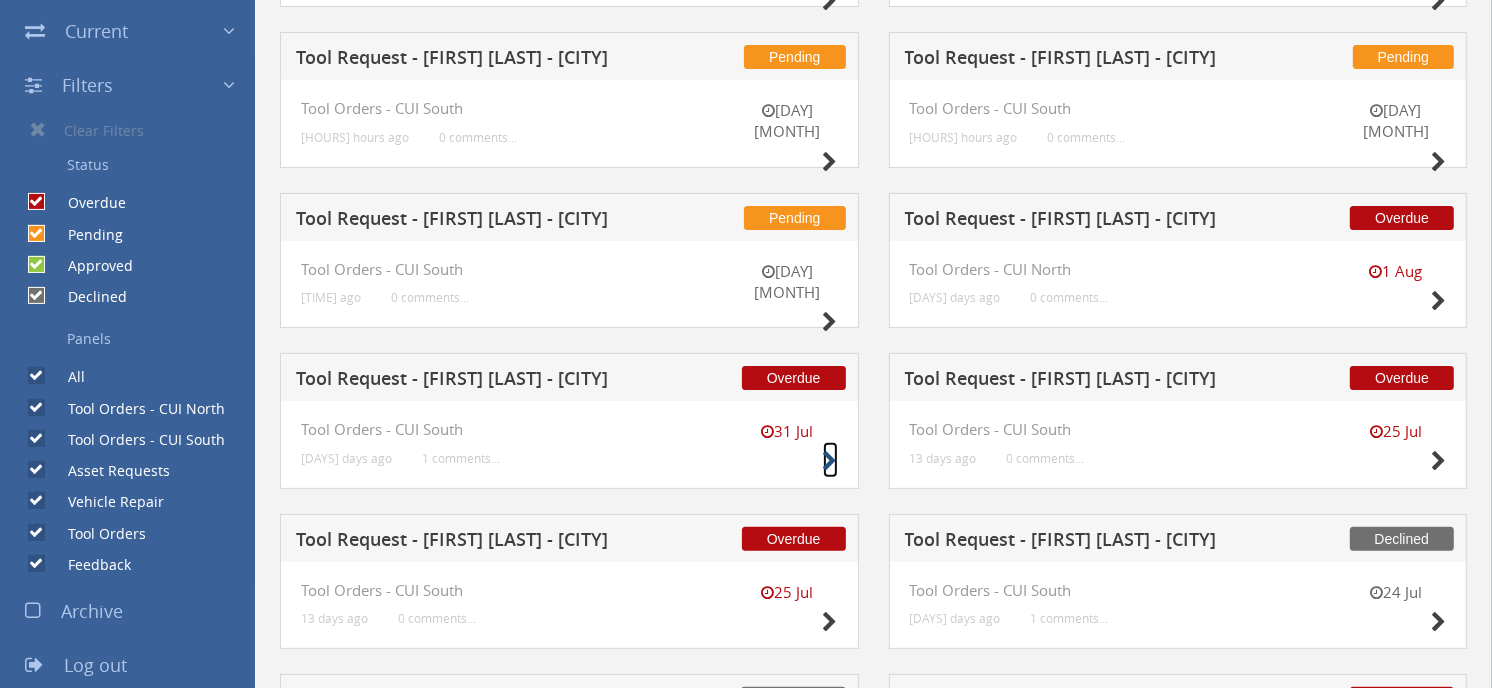 click at bounding box center [830, 461] 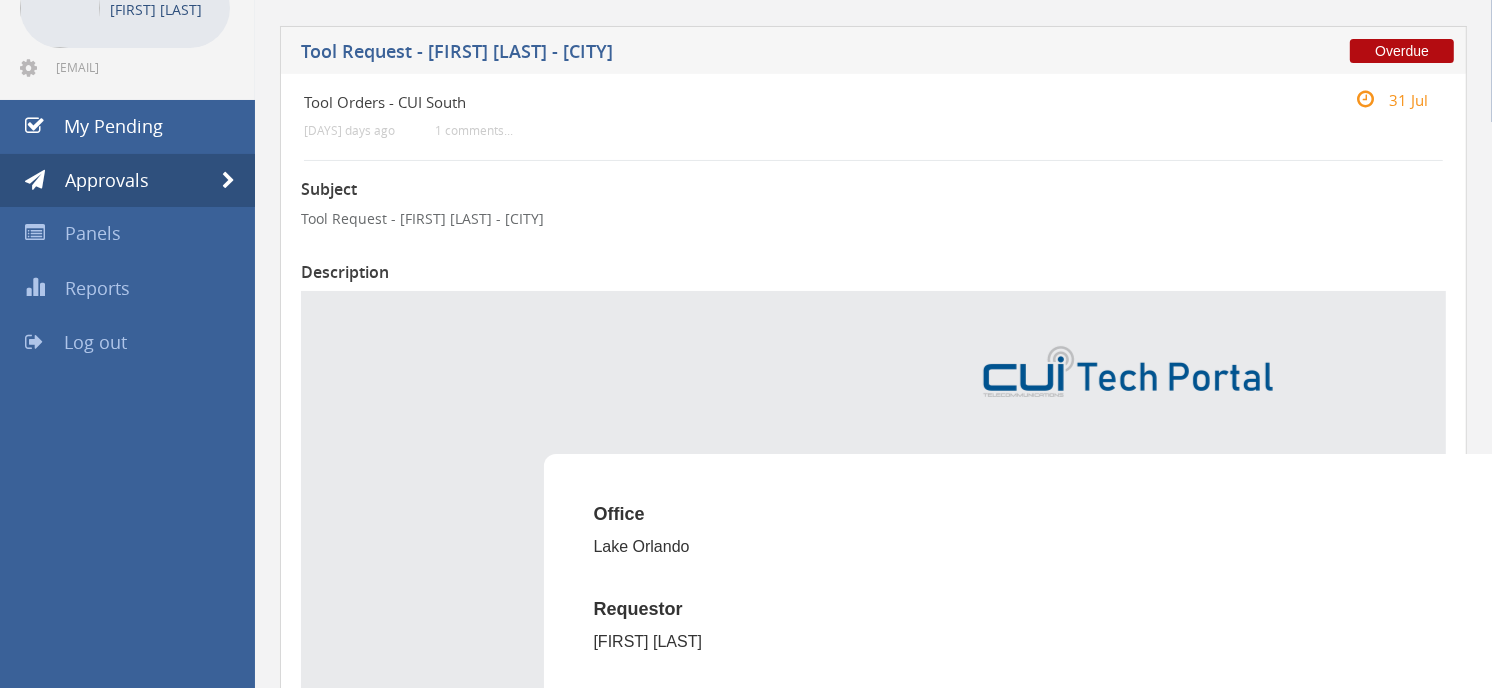scroll, scrollTop: 0, scrollLeft: 0, axis: both 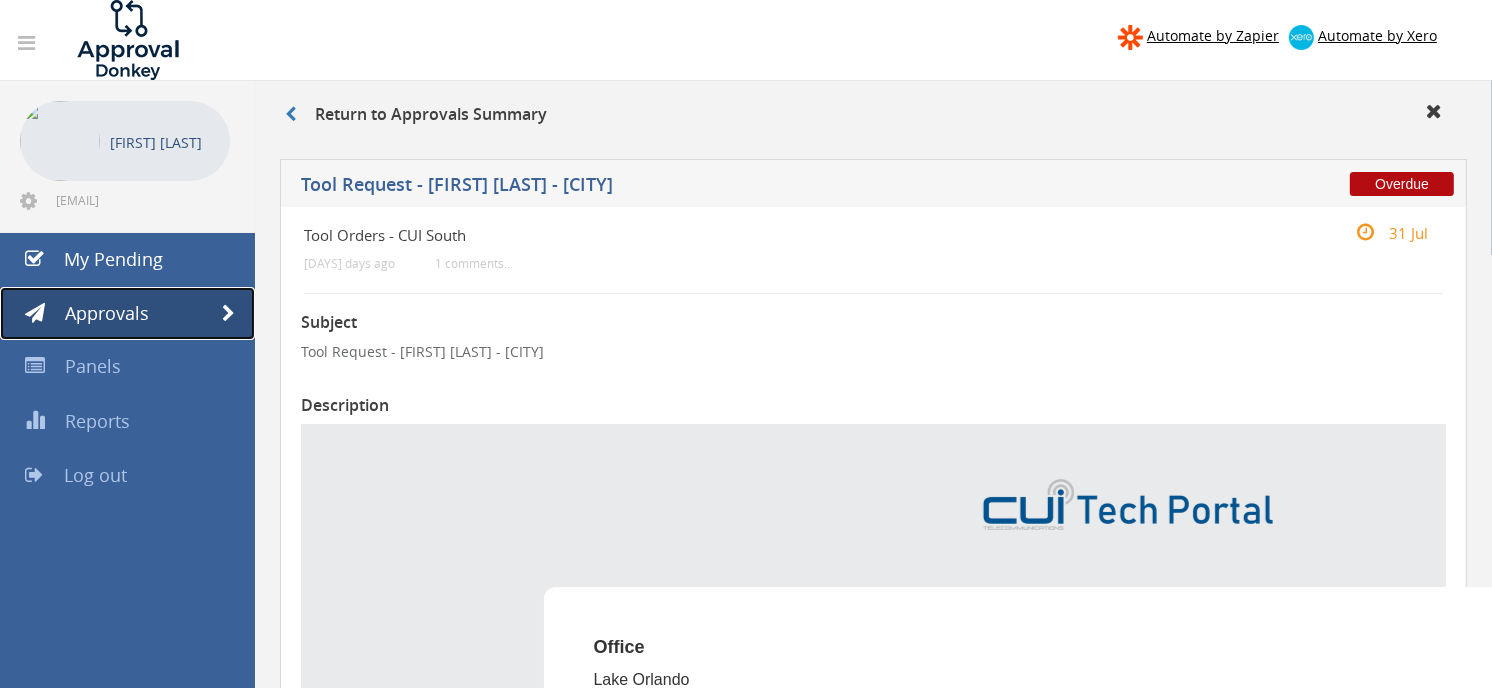 click on "Approvals" at bounding box center [127, 314] 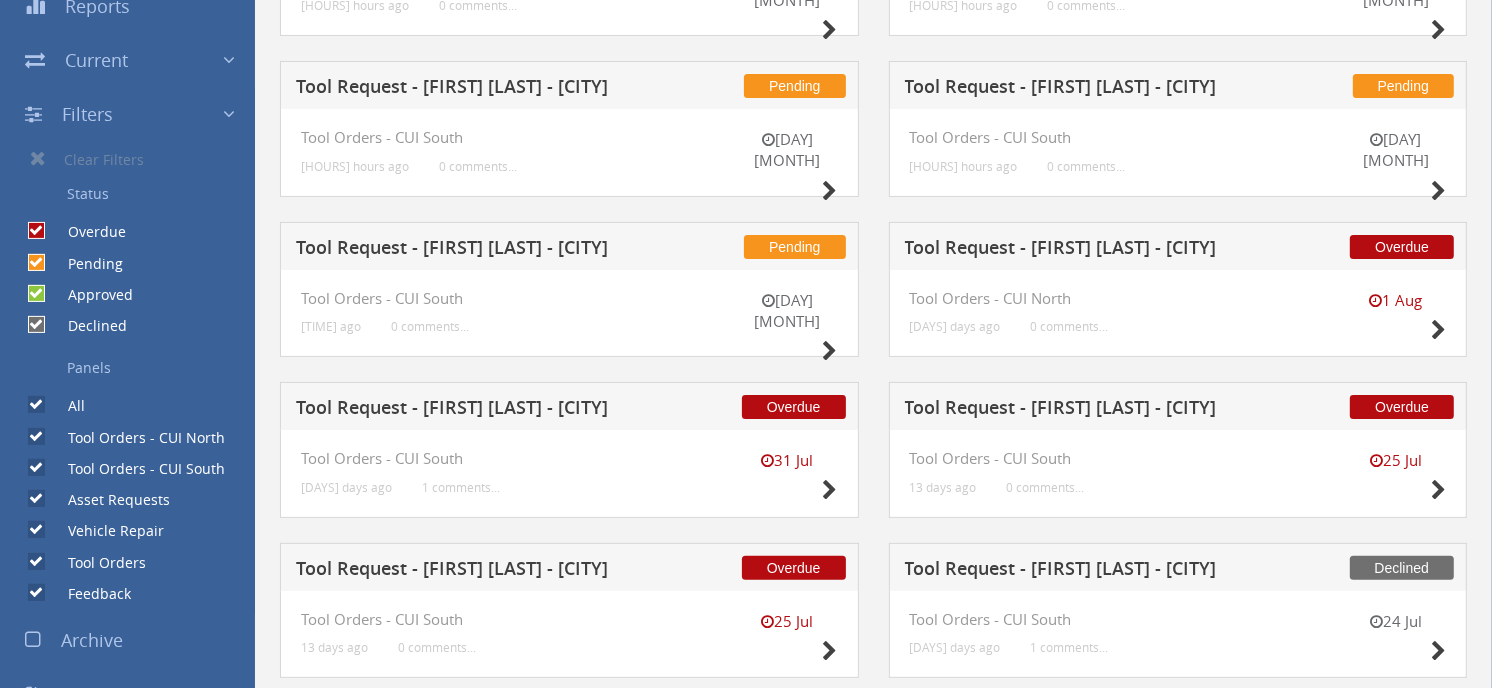 scroll, scrollTop: 444, scrollLeft: 0, axis: vertical 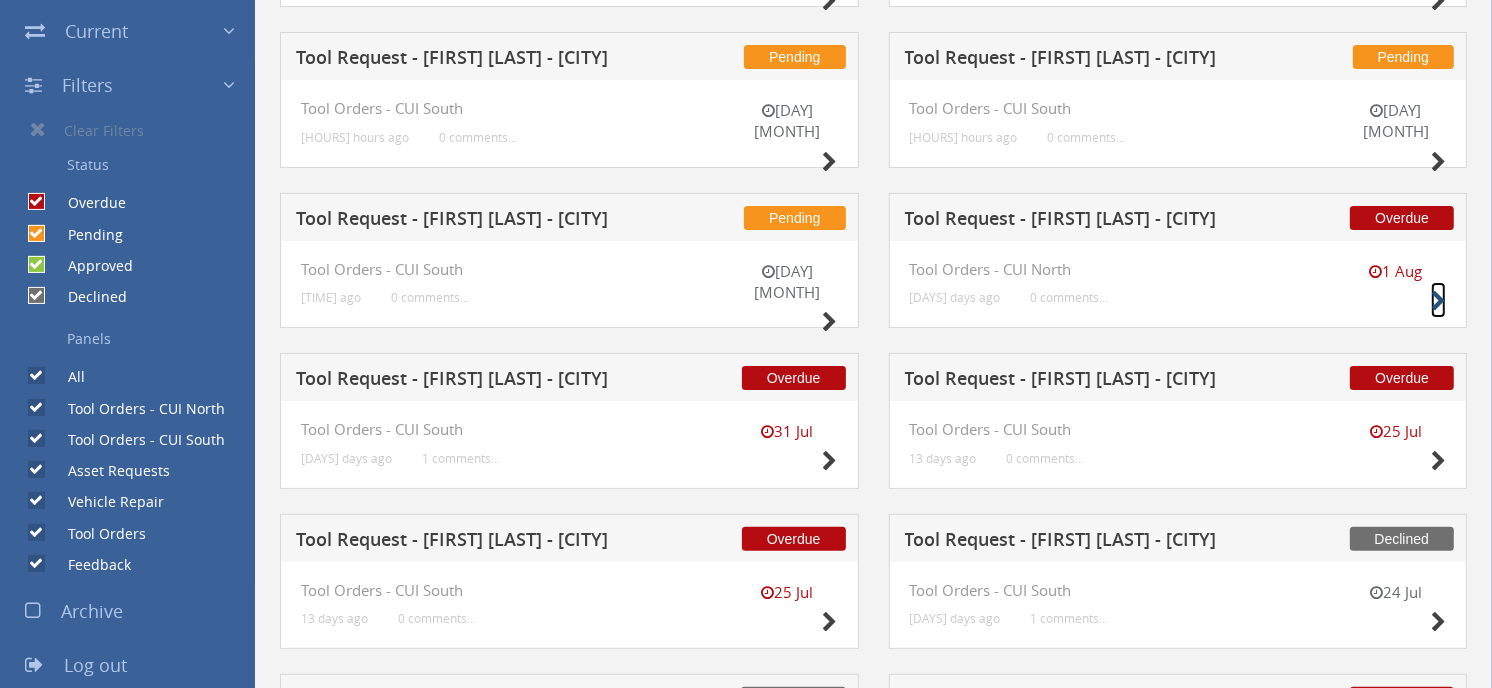 click at bounding box center [1438, 301] 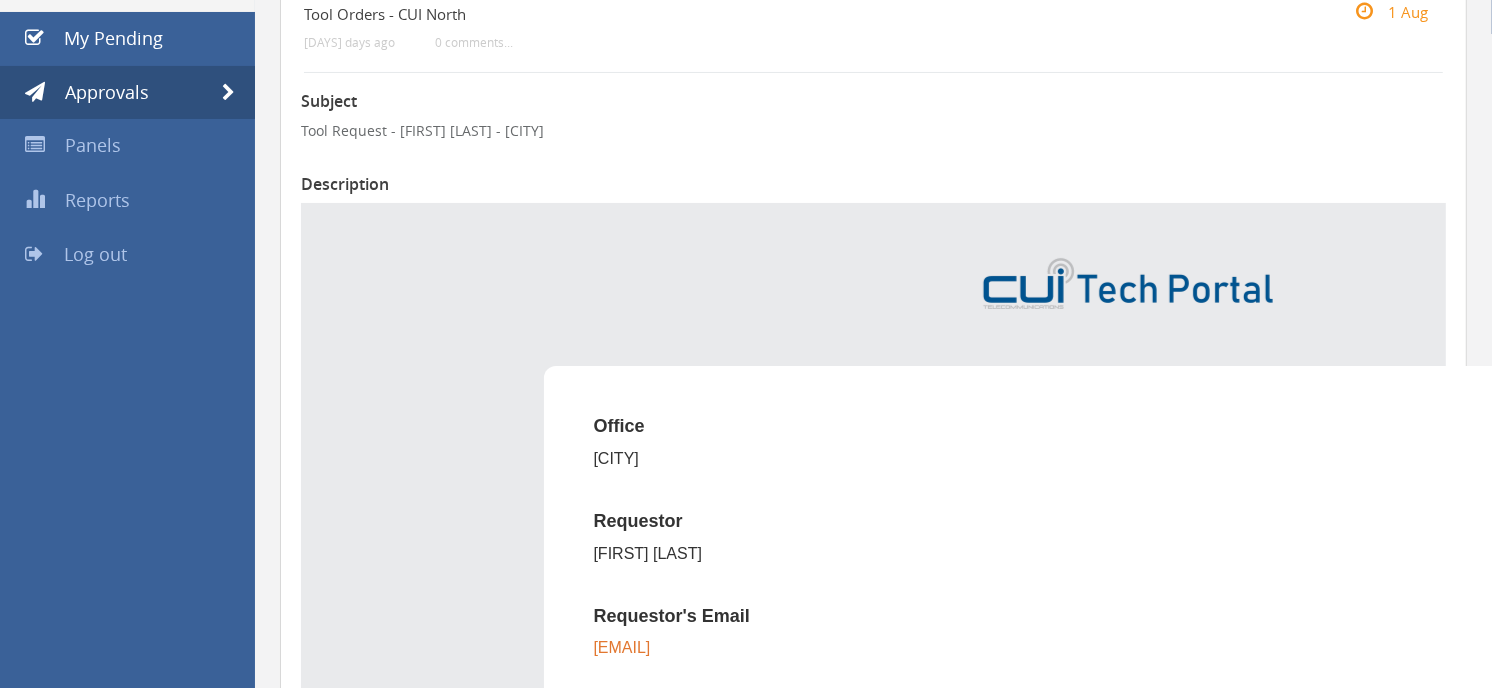 scroll, scrollTop: 0, scrollLeft: 0, axis: both 